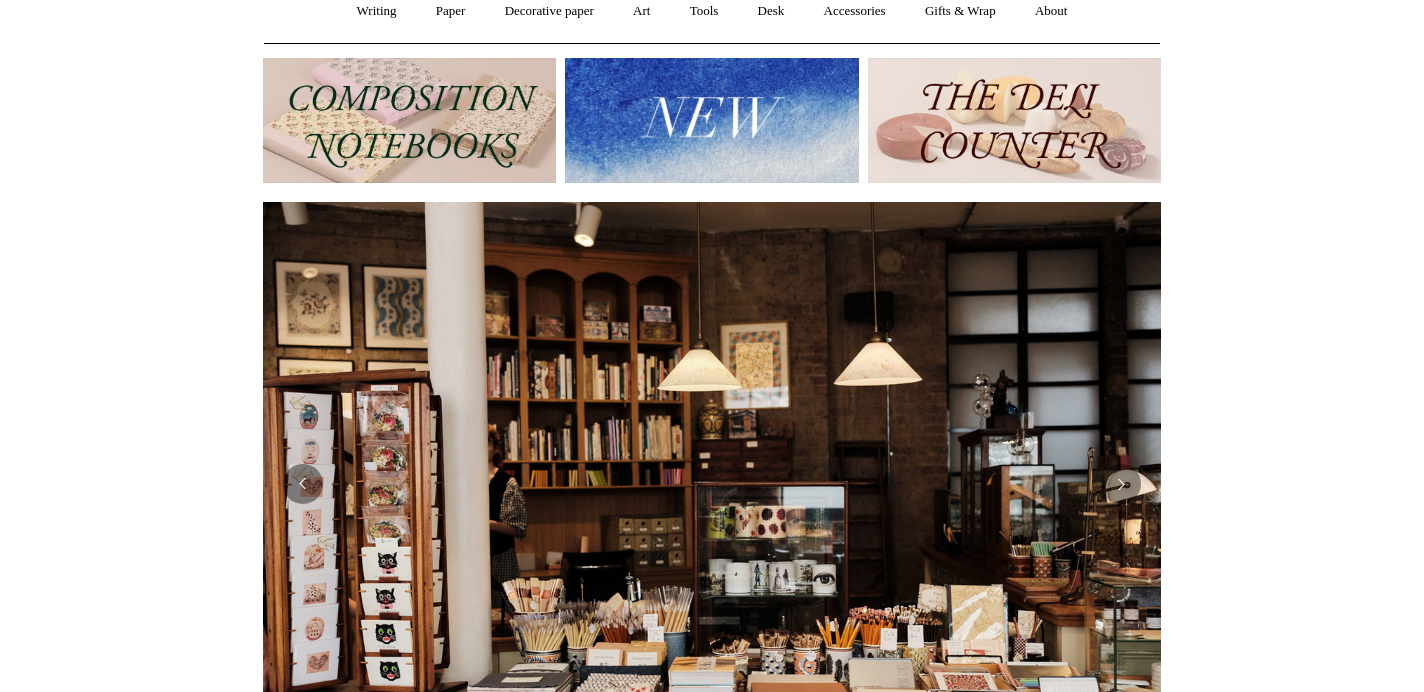 scroll, scrollTop: 345, scrollLeft: 0, axis: vertical 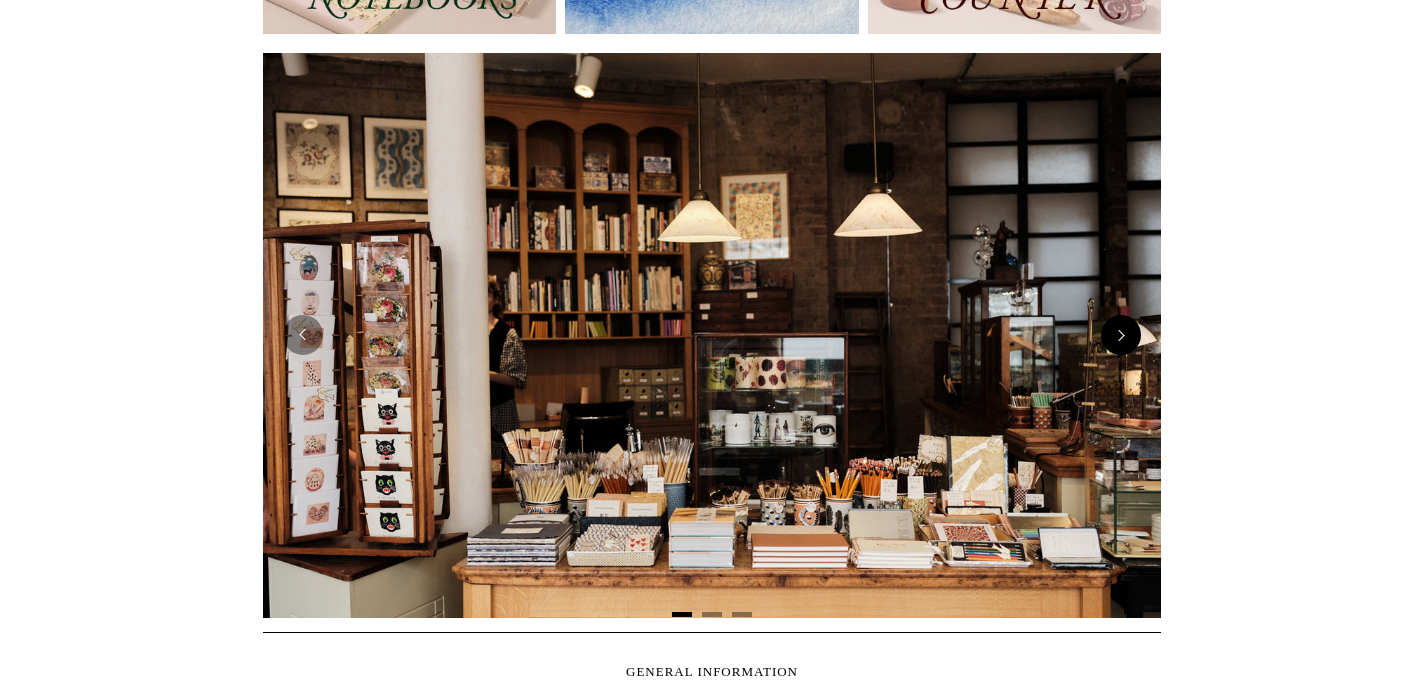 click at bounding box center (1121, 335) 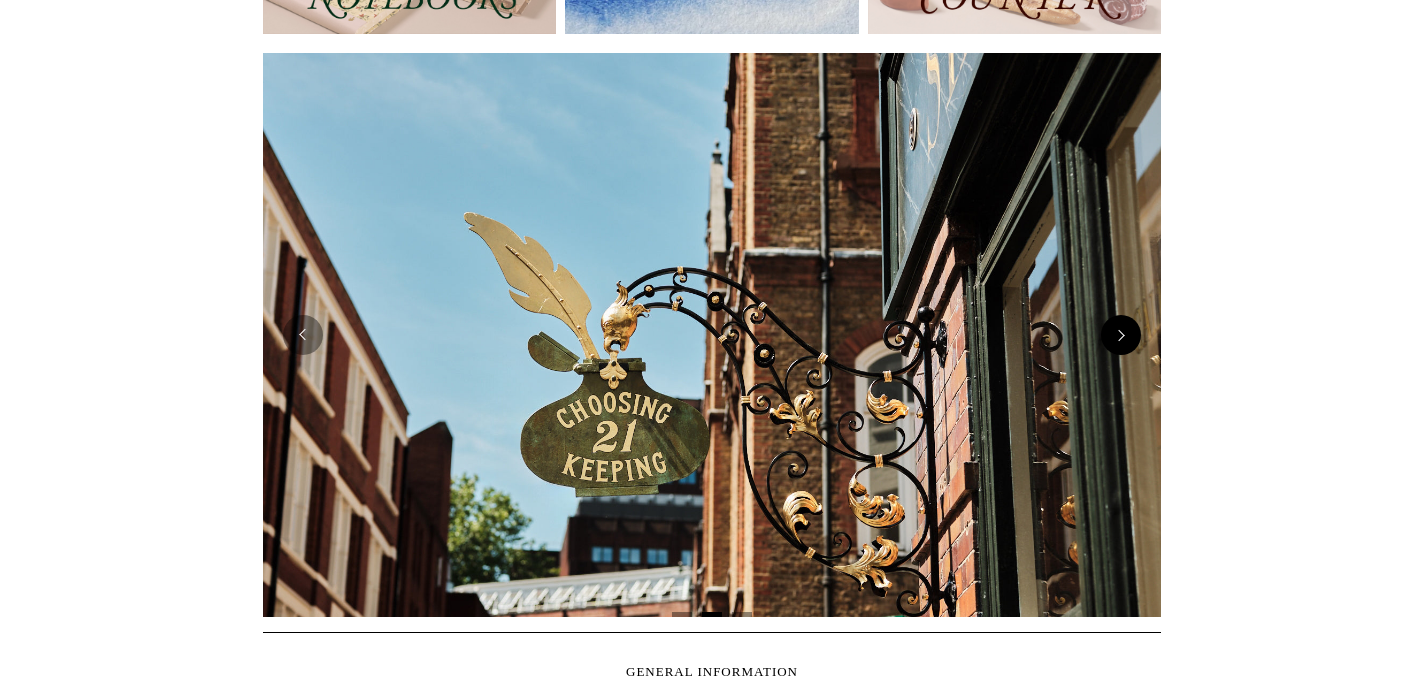 click at bounding box center (1121, 335) 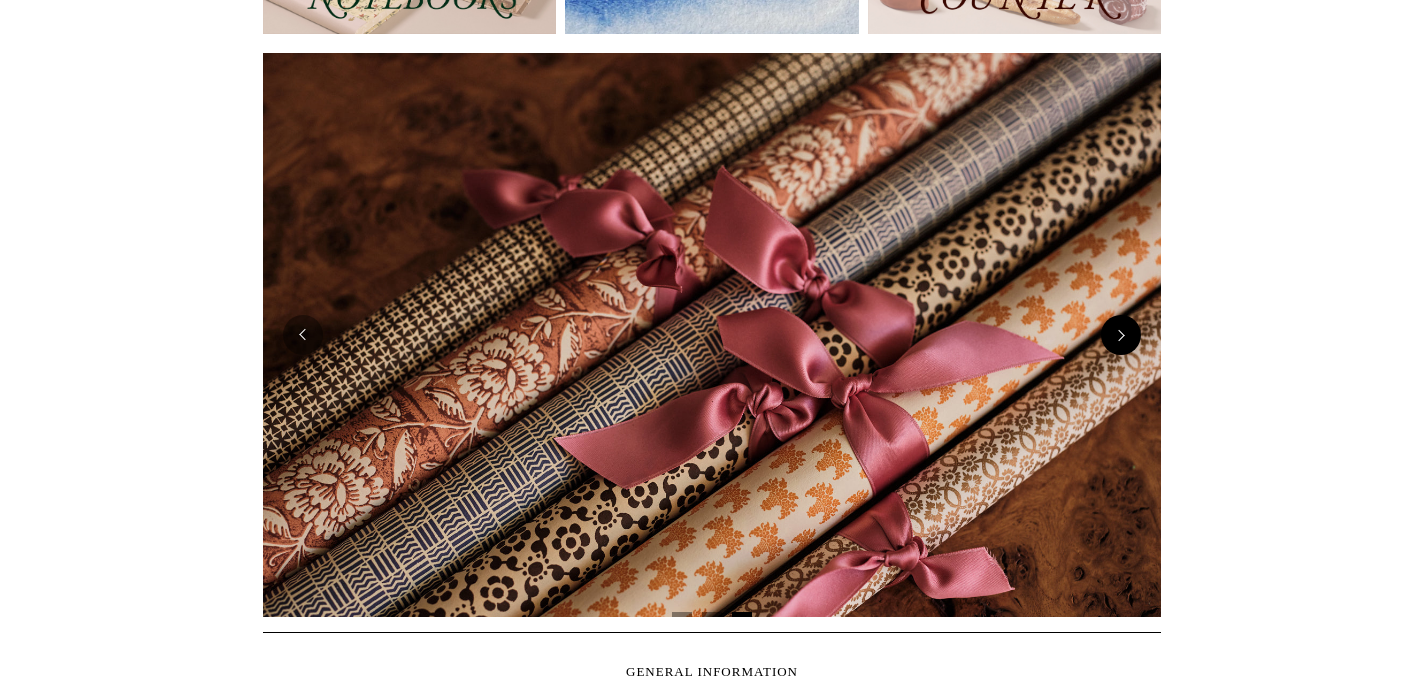 click at bounding box center (1121, 335) 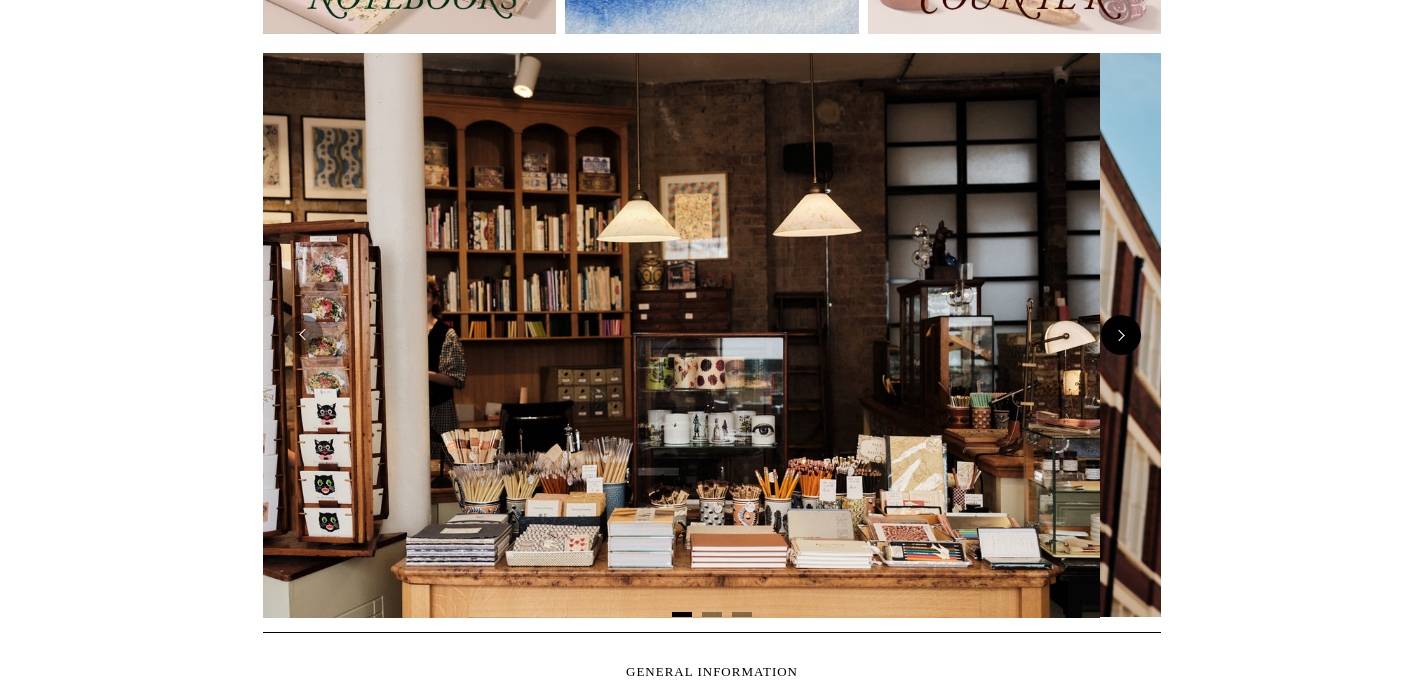 scroll, scrollTop: 0, scrollLeft: 0, axis: both 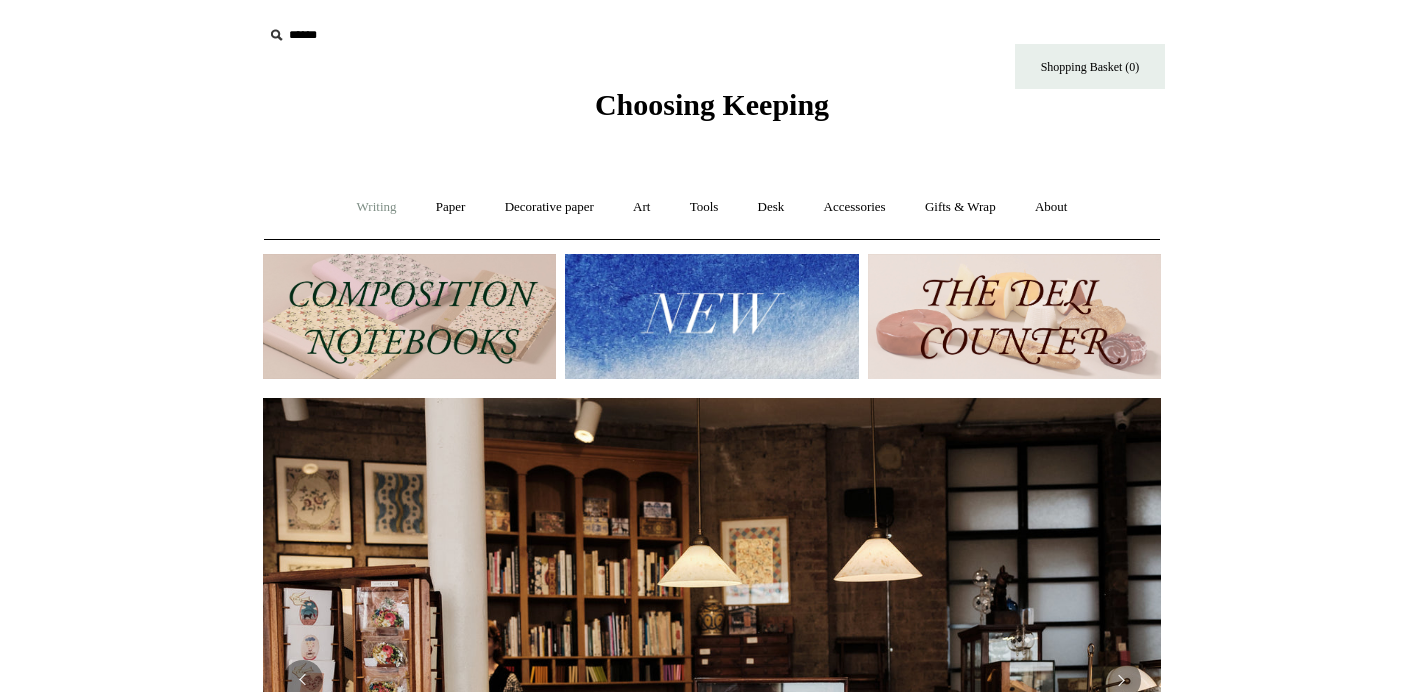click on "Writing +" at bounding box center [377, 207] 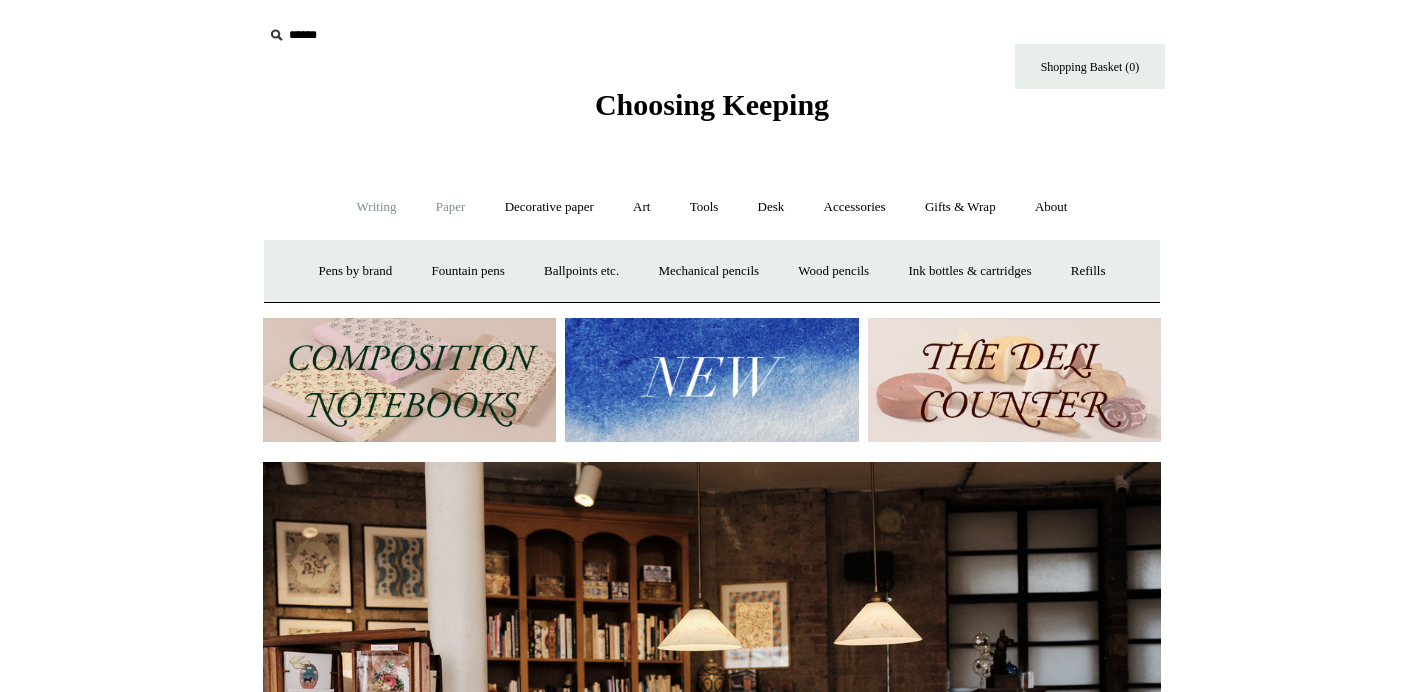 click on "Paper +" at bounding box center [451, 207] 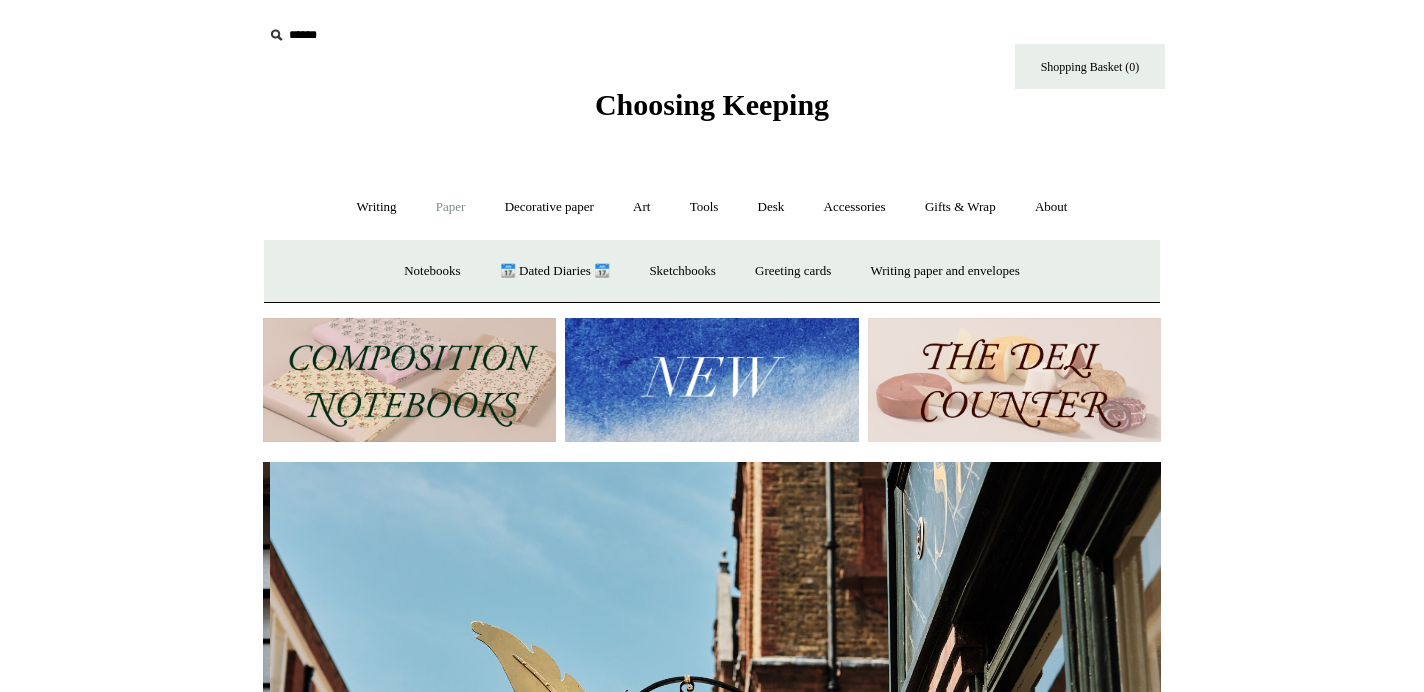 scroll, scrollTop: 0, scrollLeft: 898, axis: horizontal 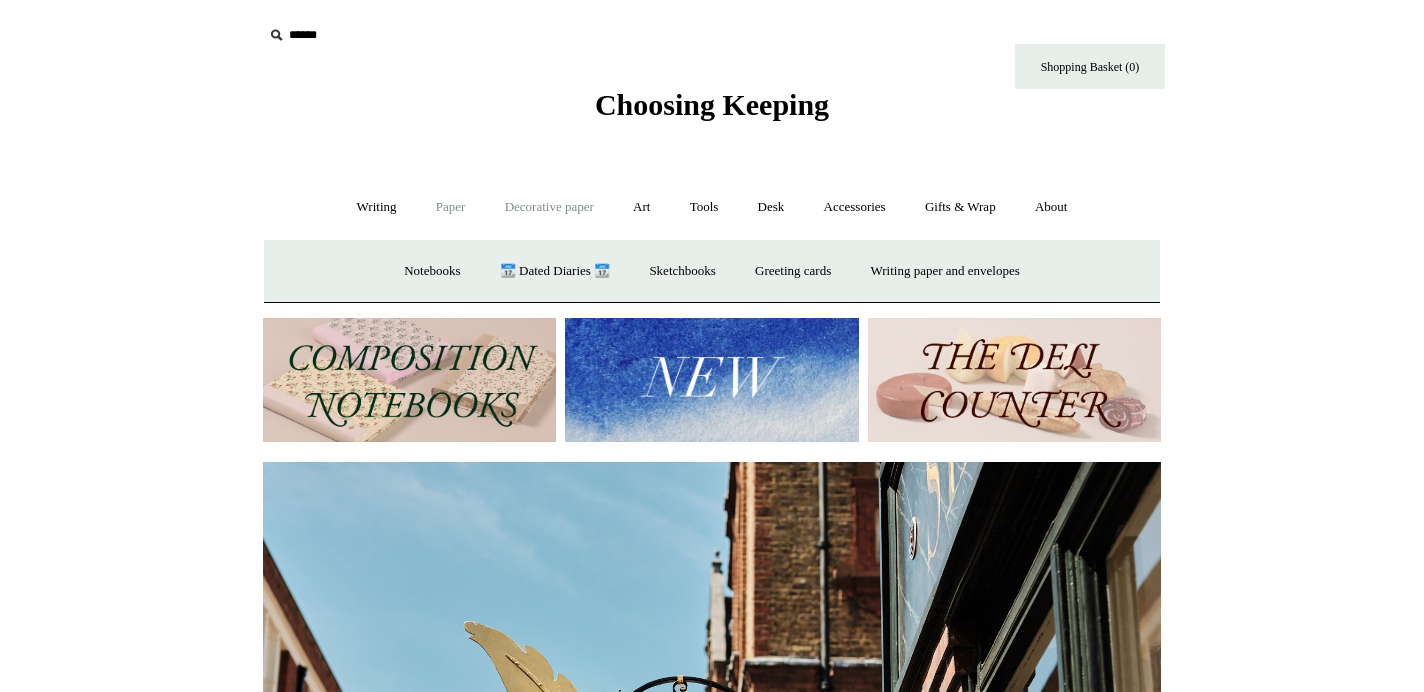 click on "Decorative paper +" at bounding box center [549, 207] 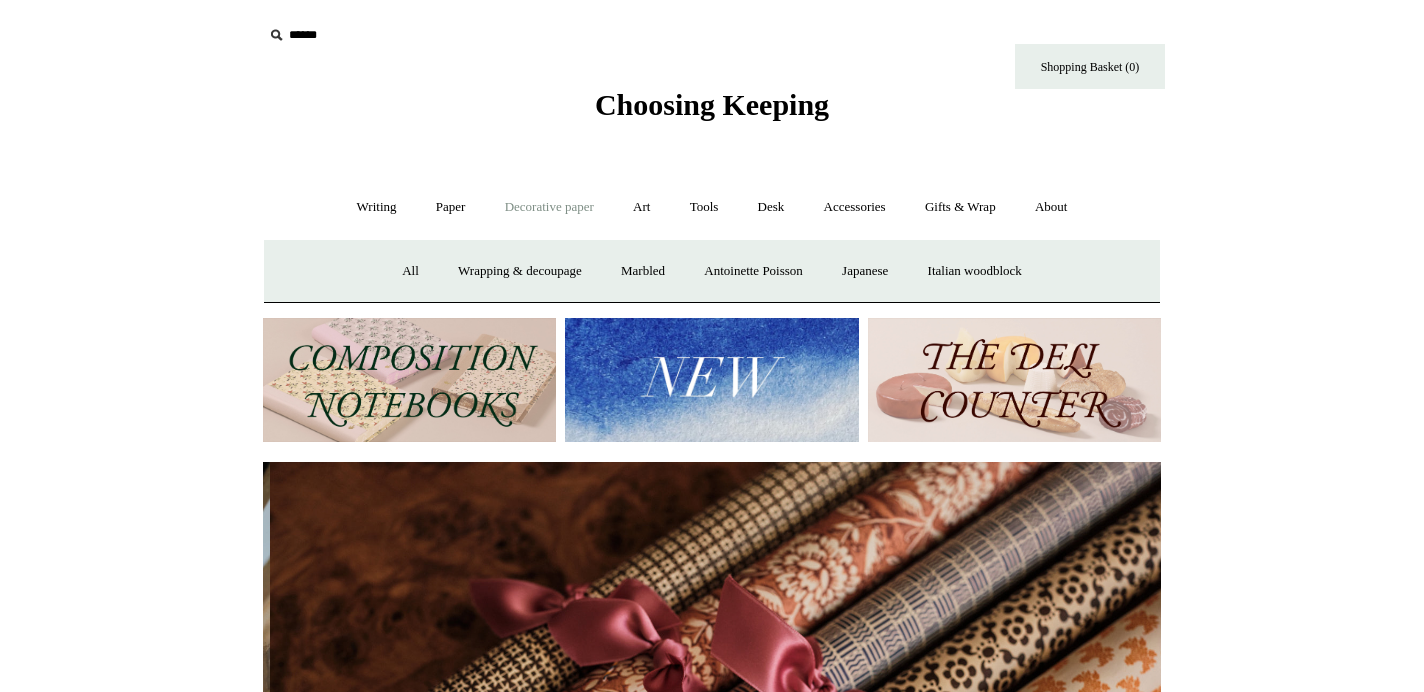 scroll, scrollTop: 0, scrollLeft: 1796, axis: horizontal 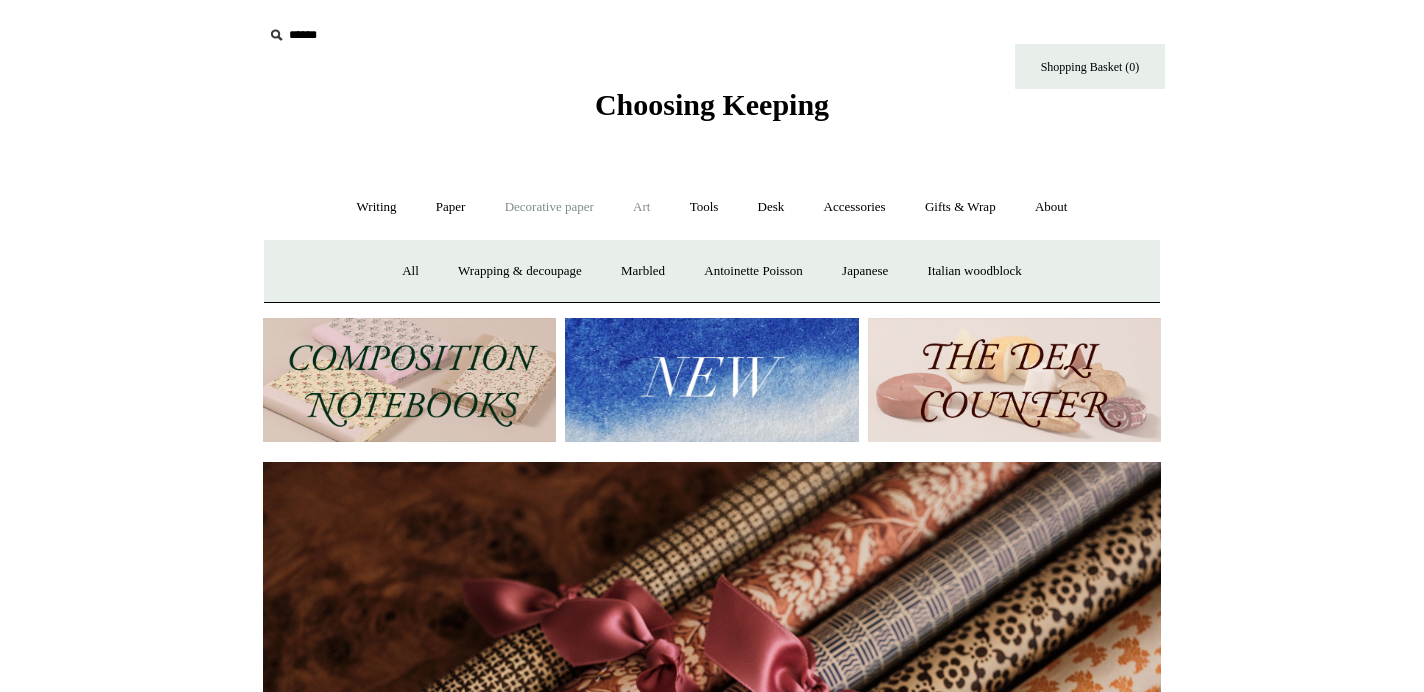 click on "Art +" at bounding box center (641, 207) 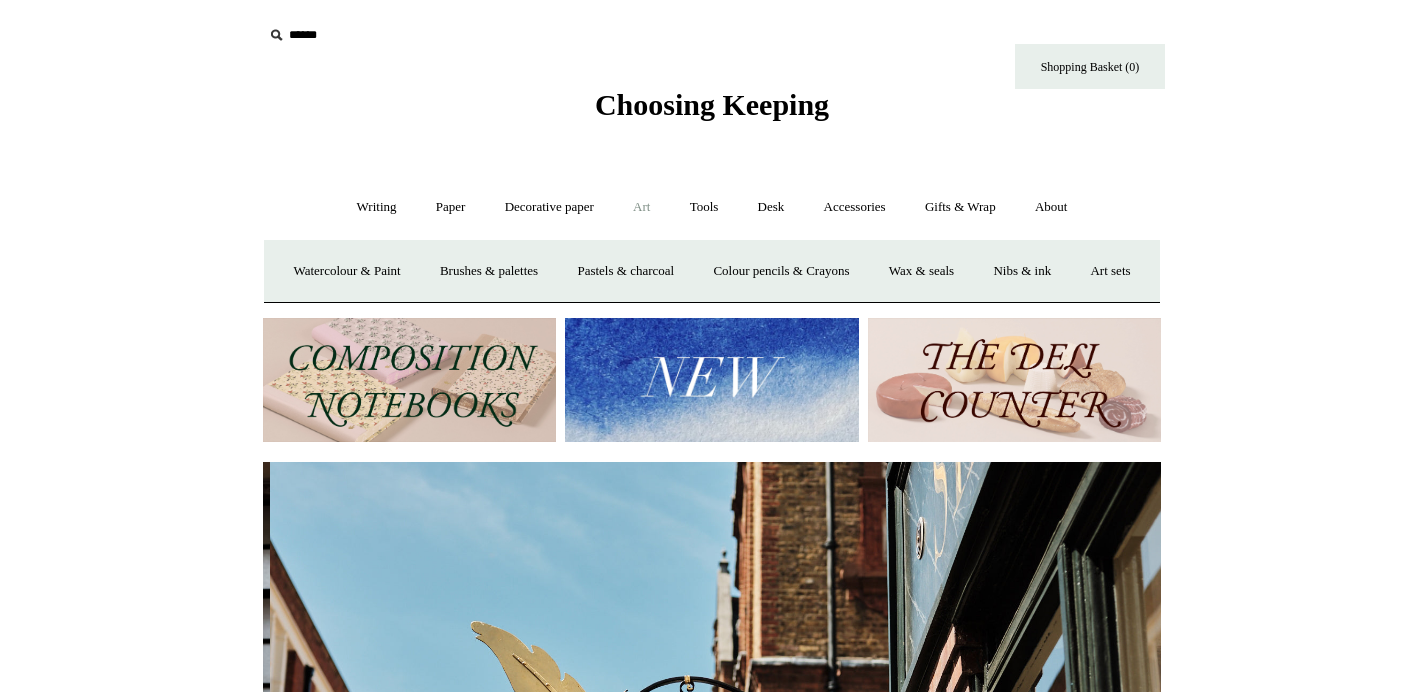 scroll, scrollTop: 0, scrollLeft: 898, axis: horizontal 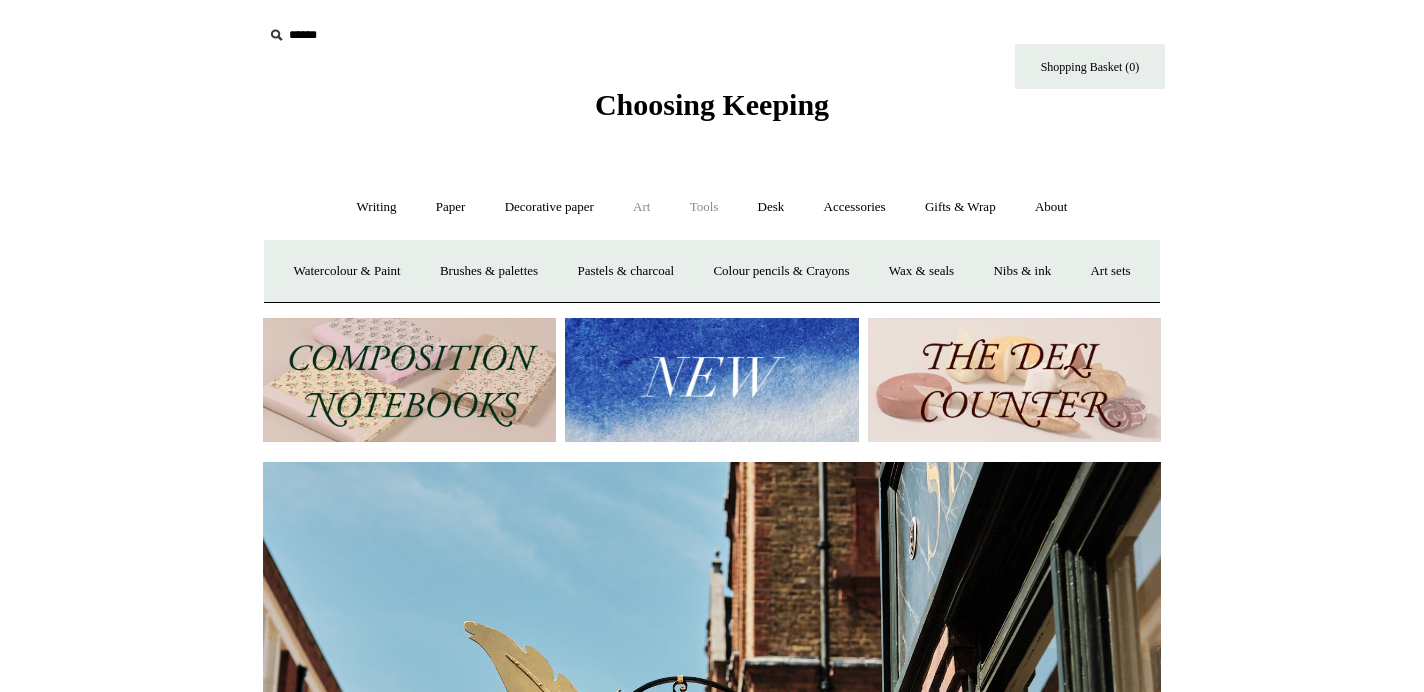 click on "Tools +" at bounding box center (704, 207) 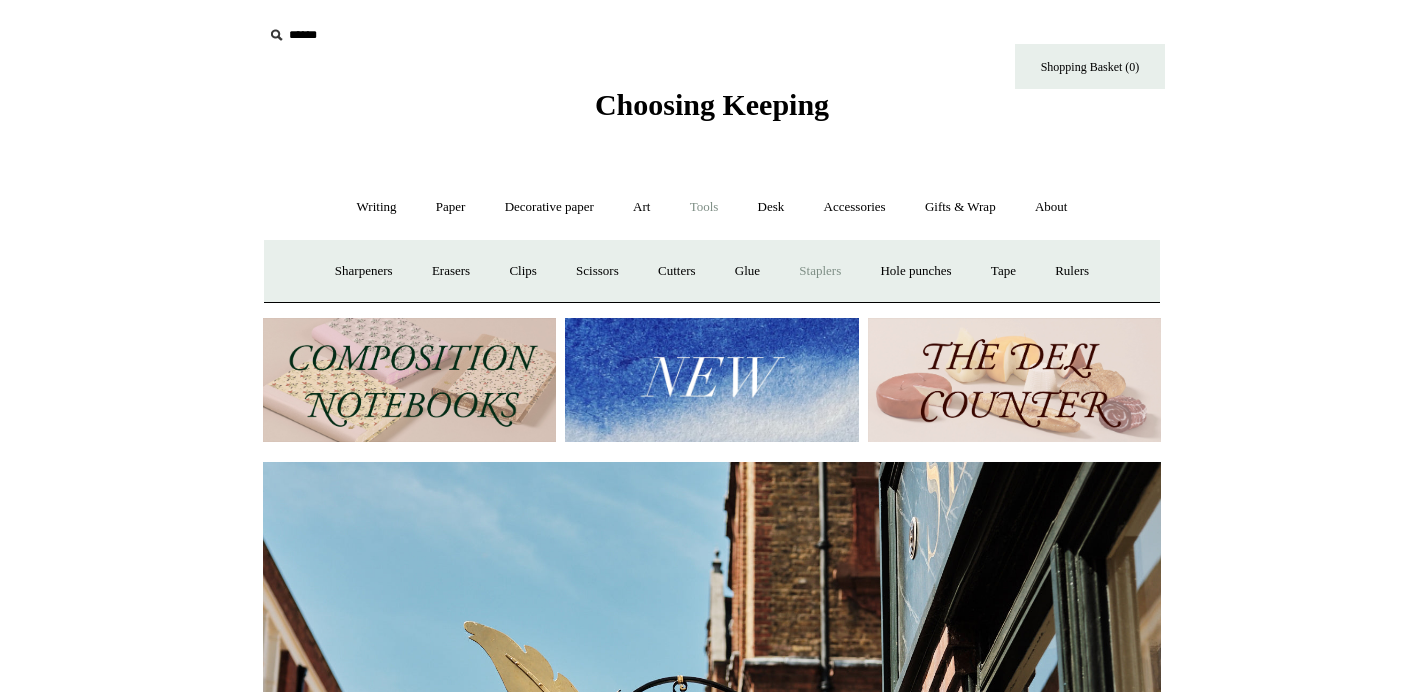 click on "Staplers +" at bounding box center [820, 271] 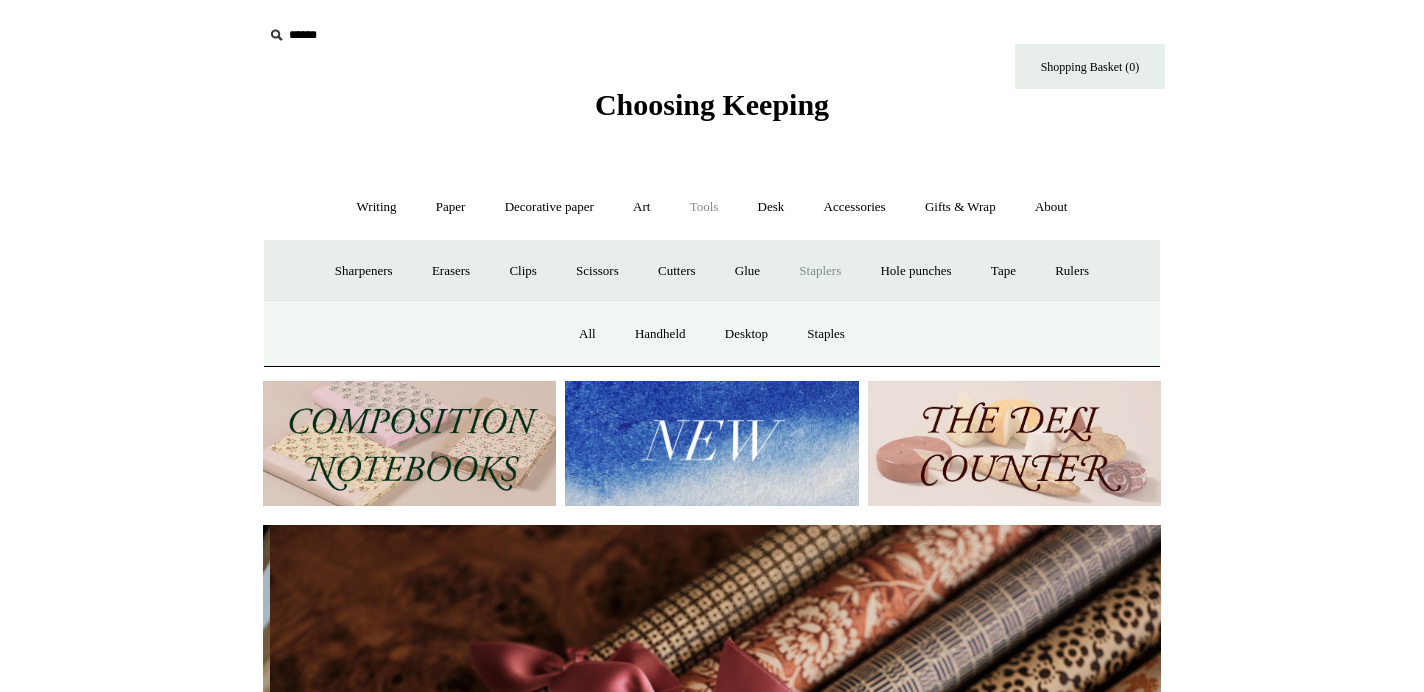 scroll, scrollTop: 0, scrollLeft: 1796, axis: horizontal 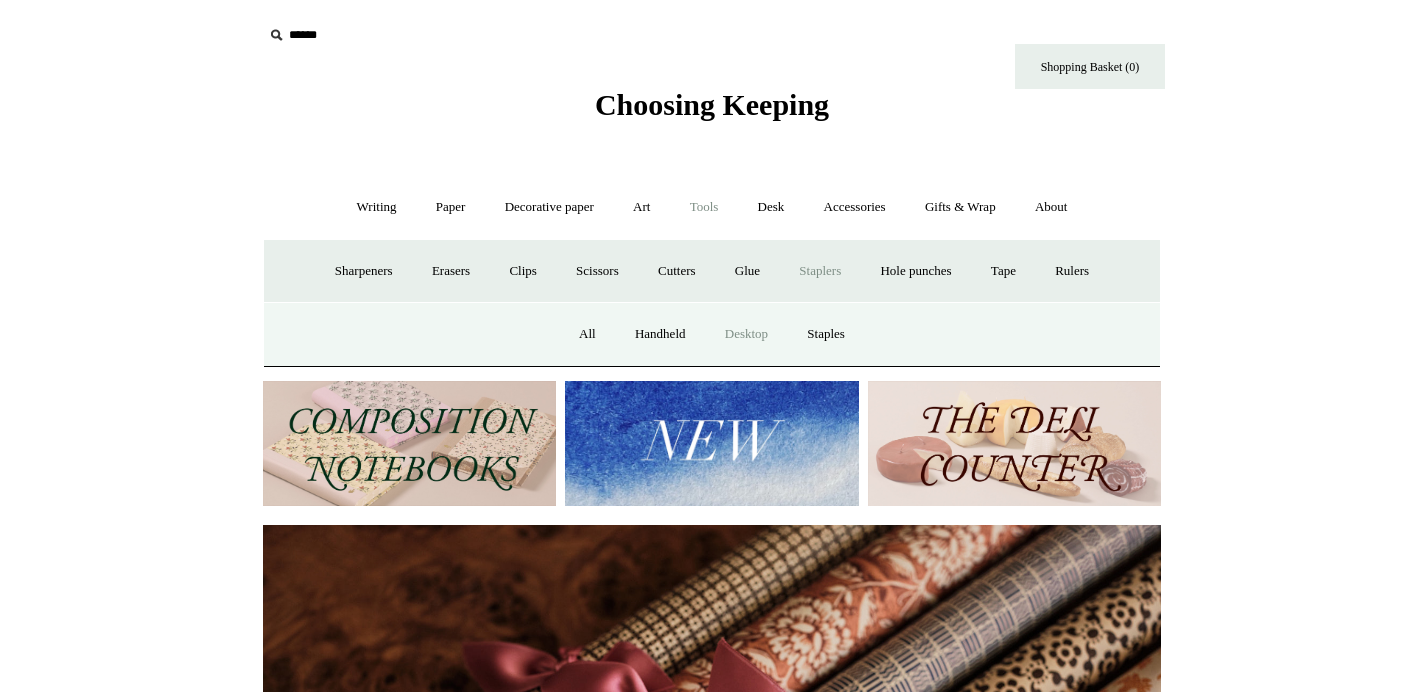 click on "Desktop" at bounding box center (746, 334) 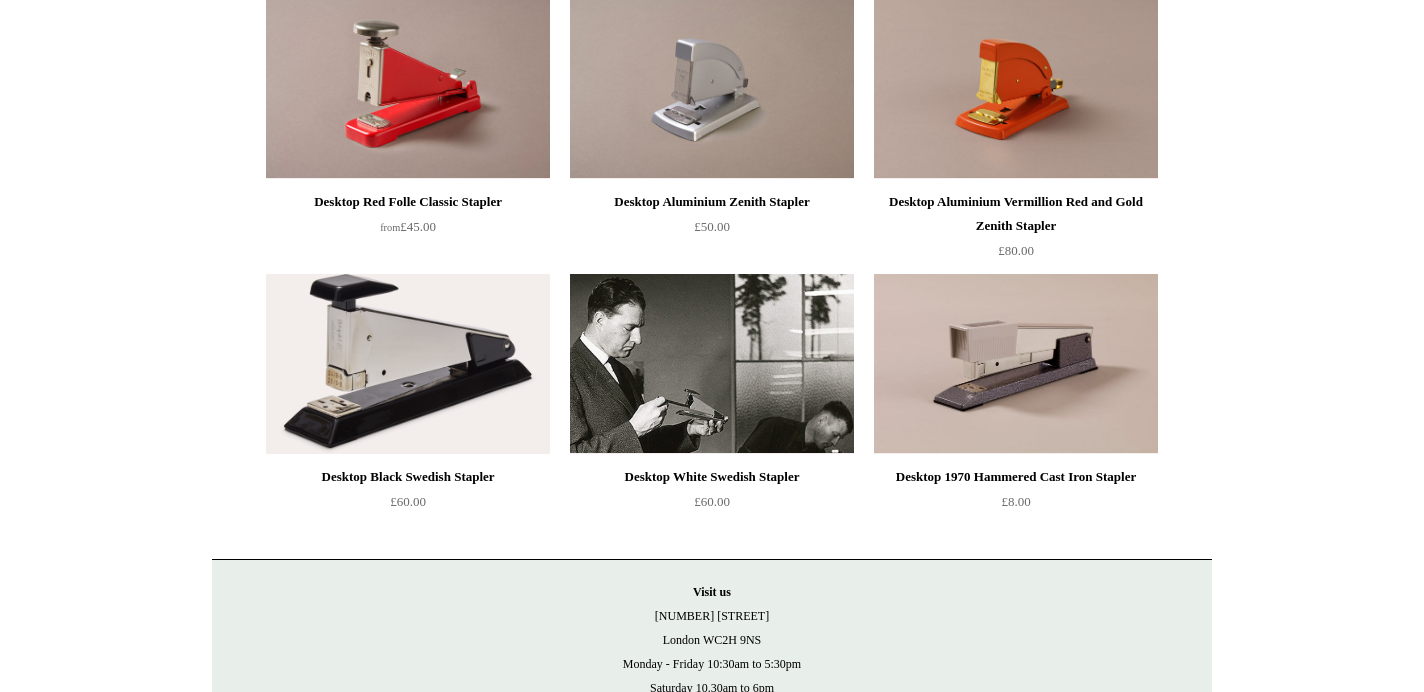 scroll, scrollTop: 0, scrollLeft: 0, axis: both 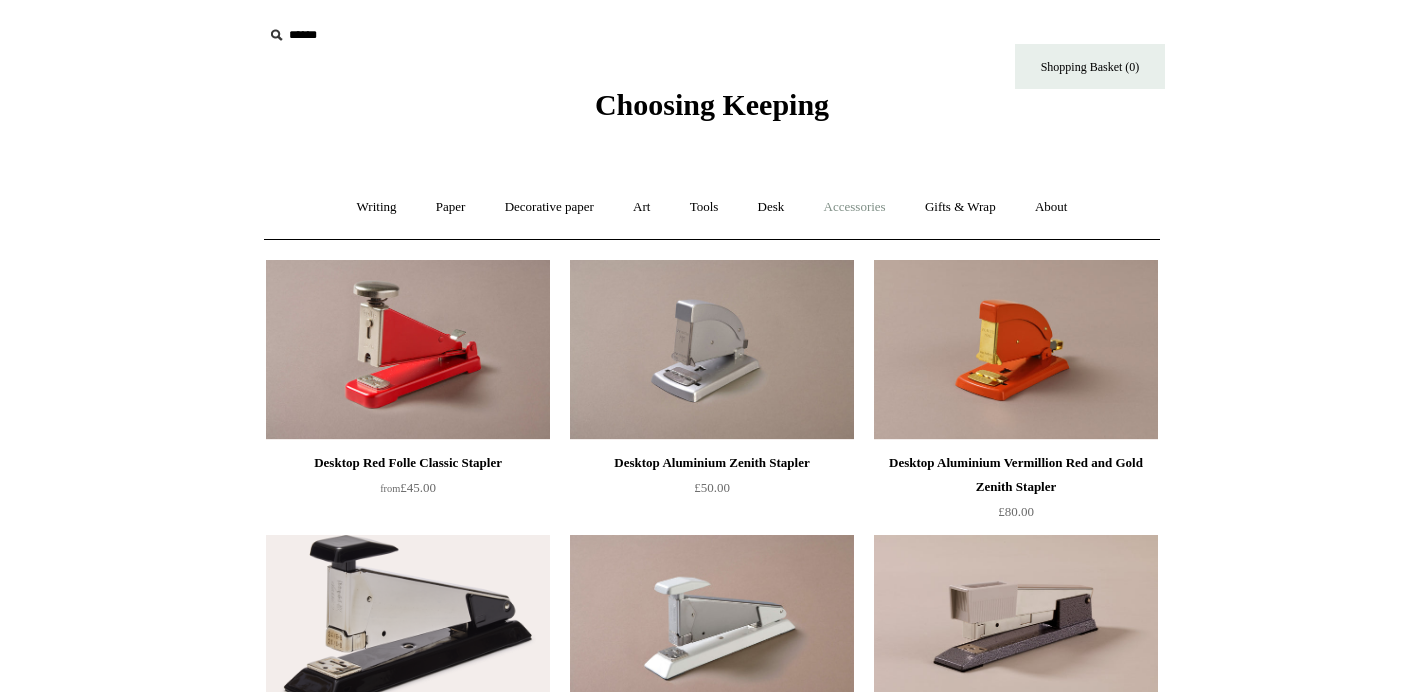 click on "Accessories +" at bounding box center (855, 207) 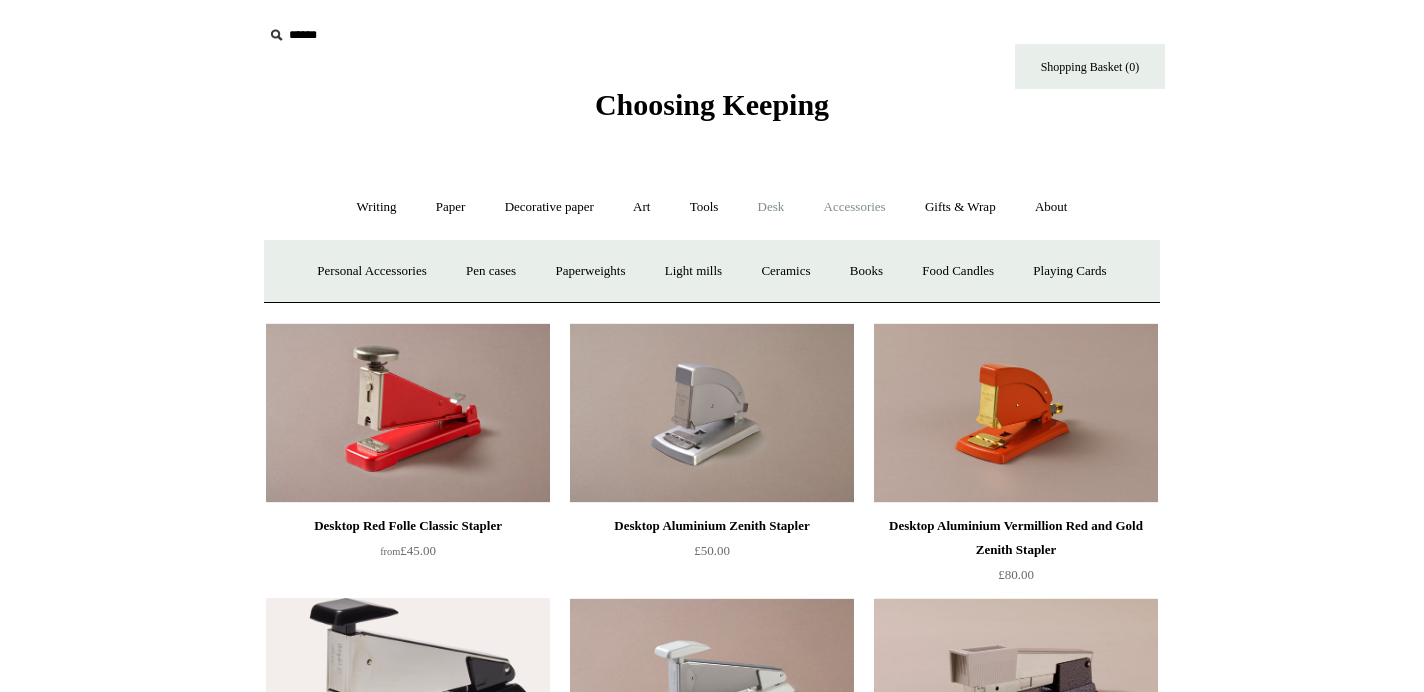 click on "Desk +" at bounding box center [771, 207] 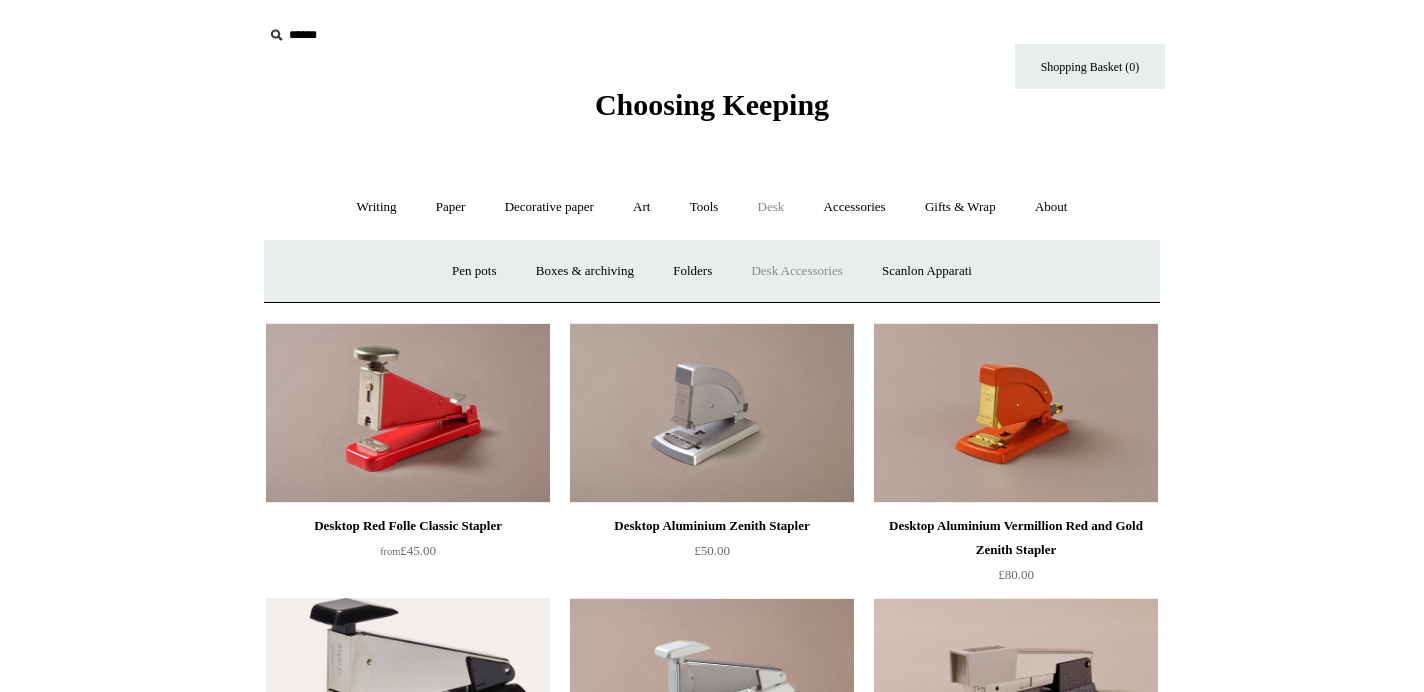 click on "Desk Accessories" at bounding box center (796, 271) 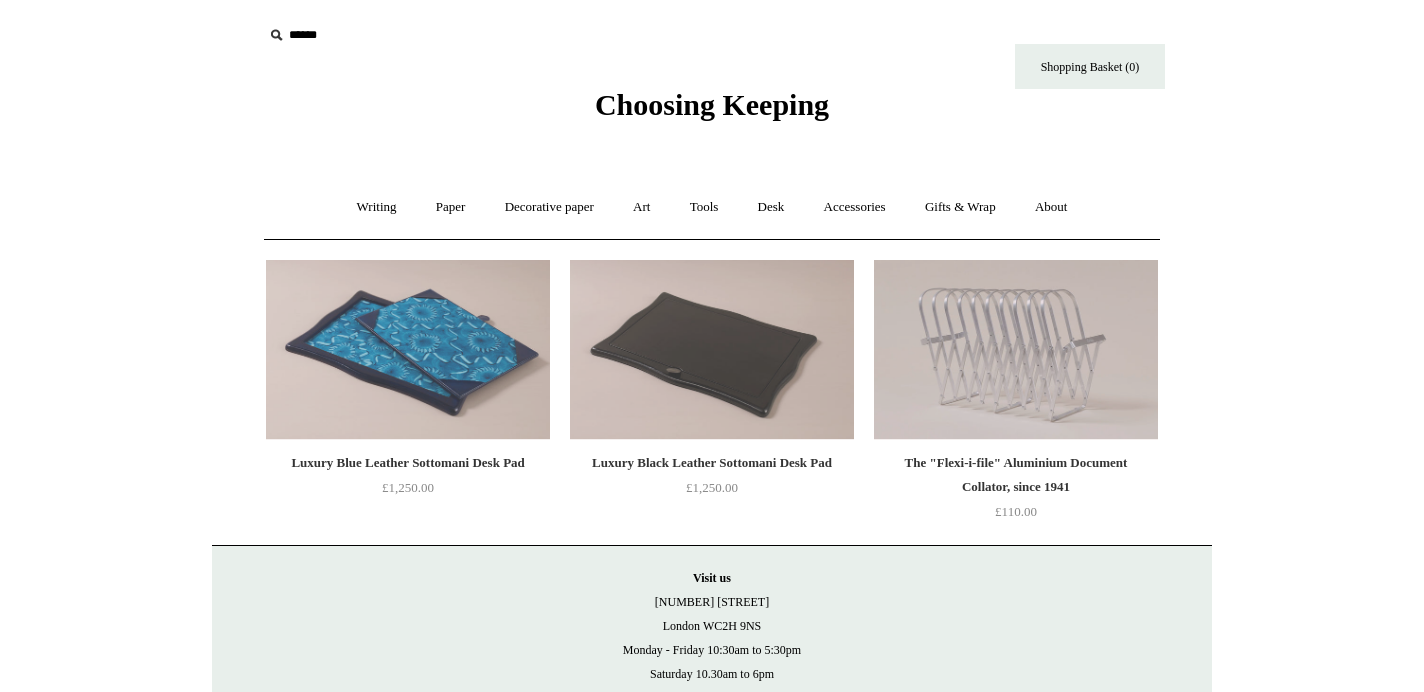scroll, scrollTop: 0, scrollLeft: 0, axis: both 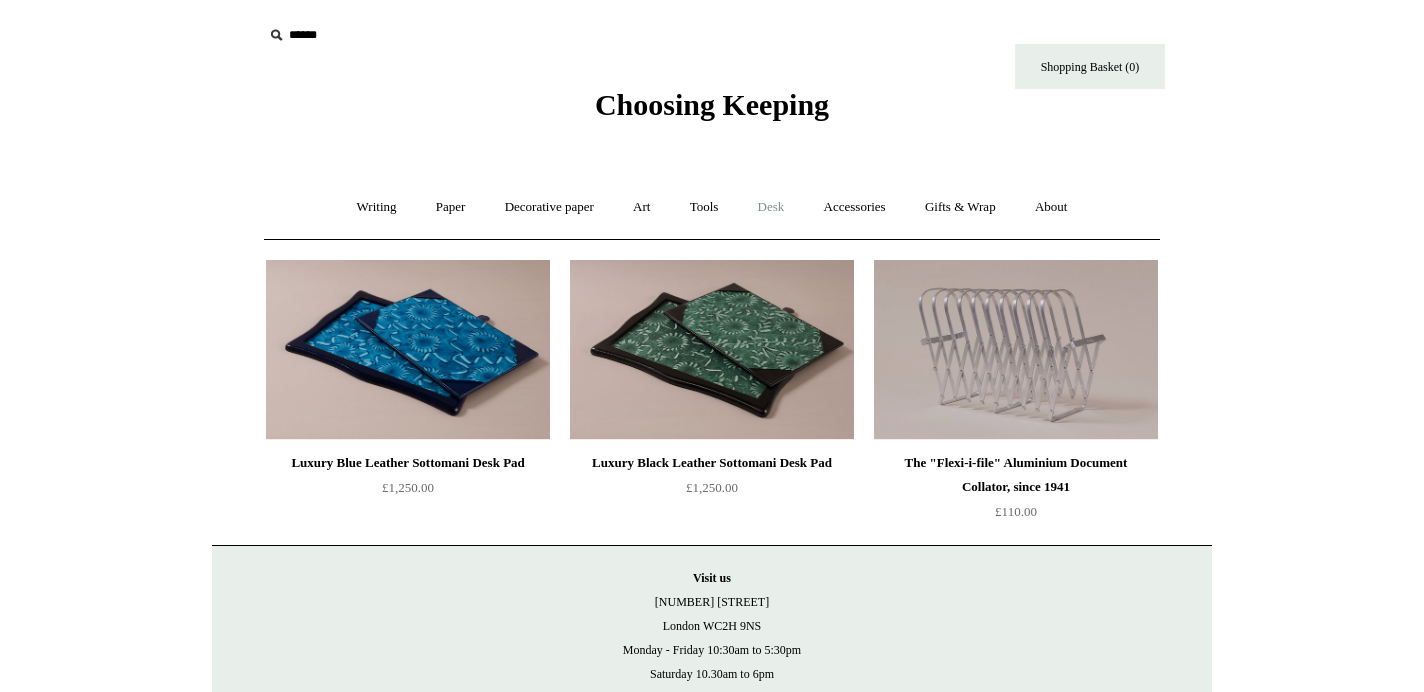 click on "Desk +" at bounding box center (771, 207) 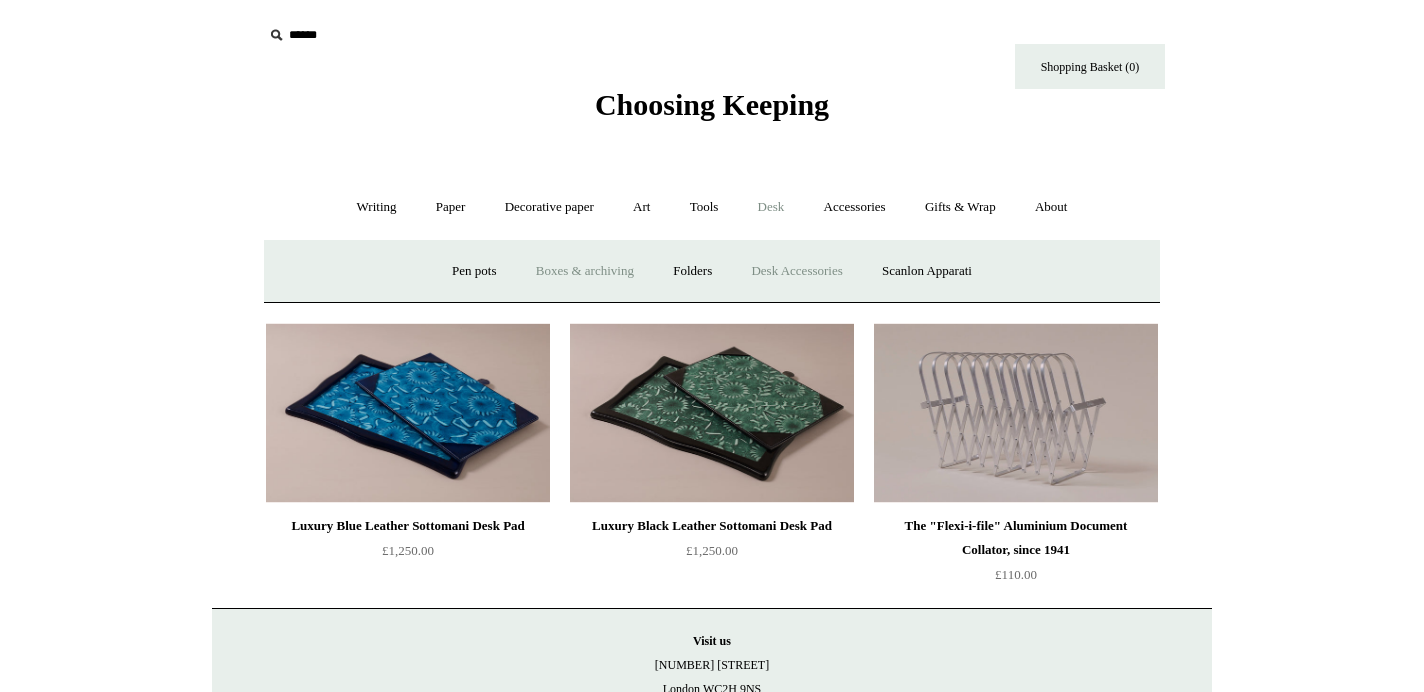 click on "Boxes & archiving" at bounding box center (585, 271) 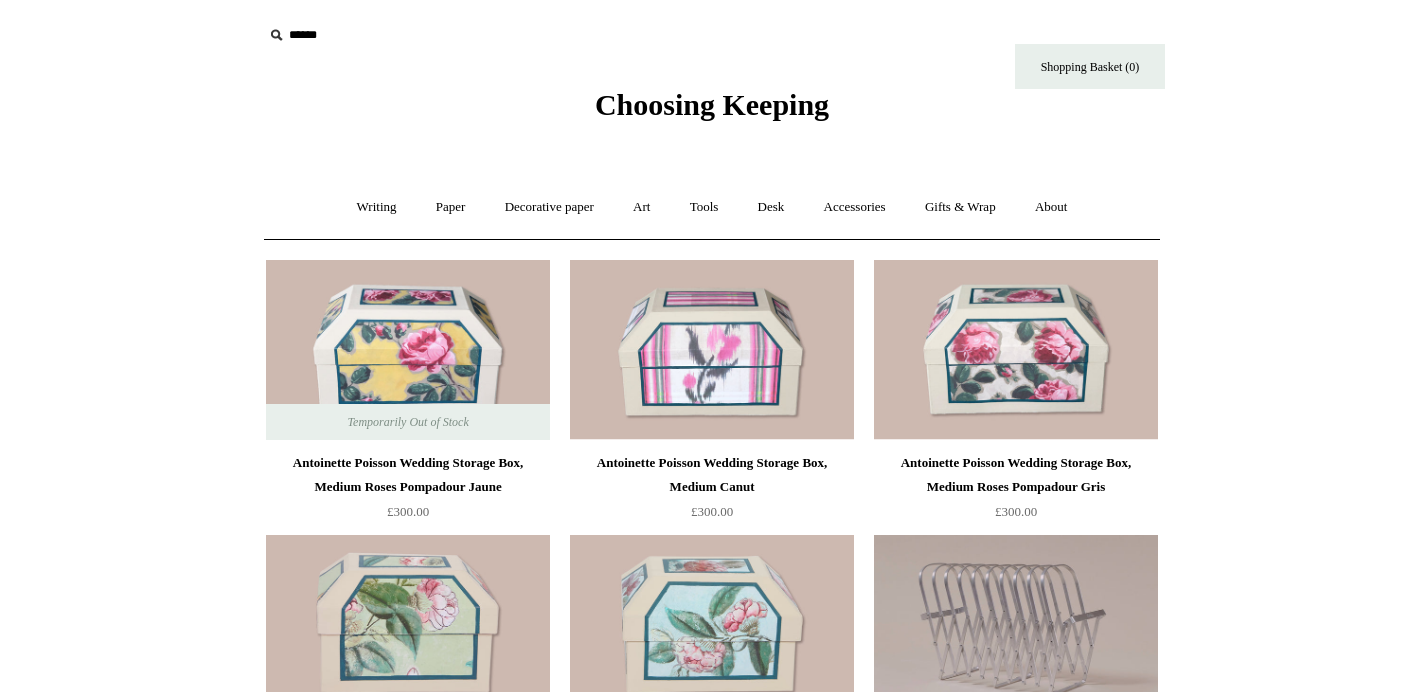 scroll, scrollTop: 0, scrollLeft: 0, axis: both 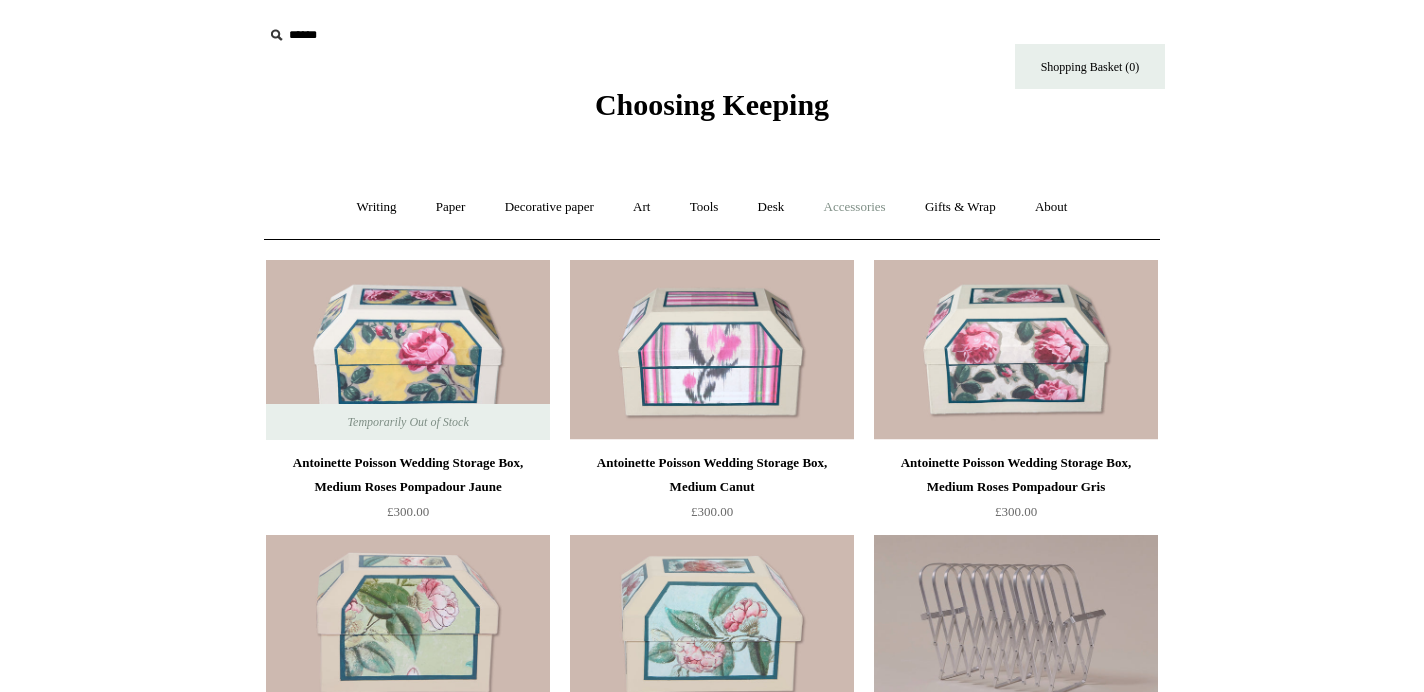click on "Accessories +" at bounding box center (855, 207) 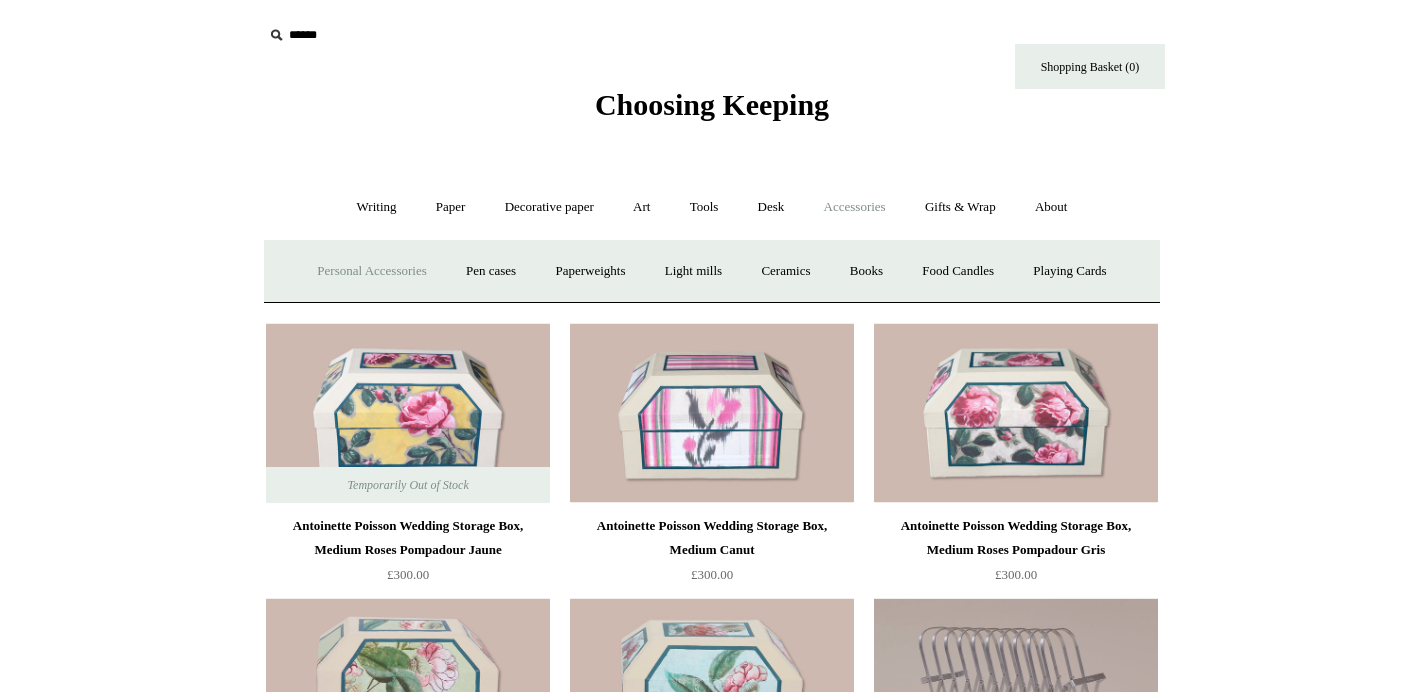 click on "Personal Accessories +" at bounding box center [371, 271] 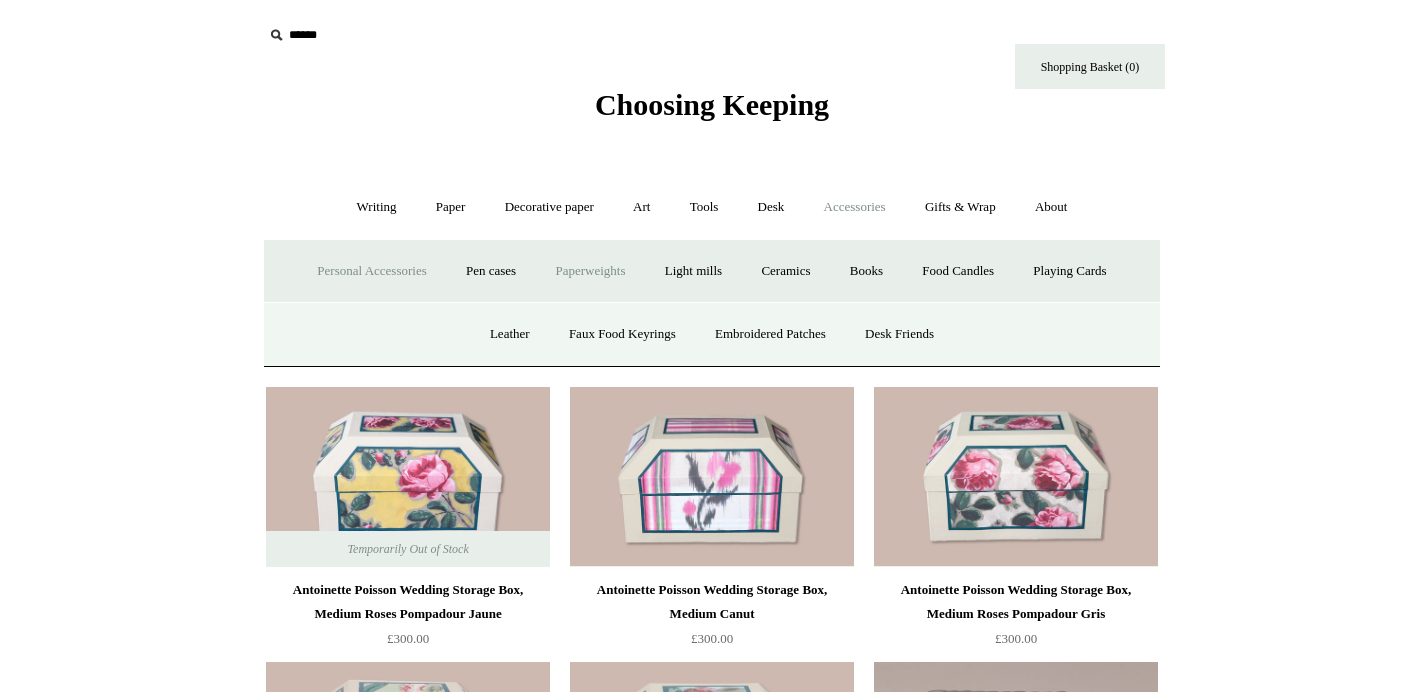 click on "Paperweights +" at bounding box center [590, 271] 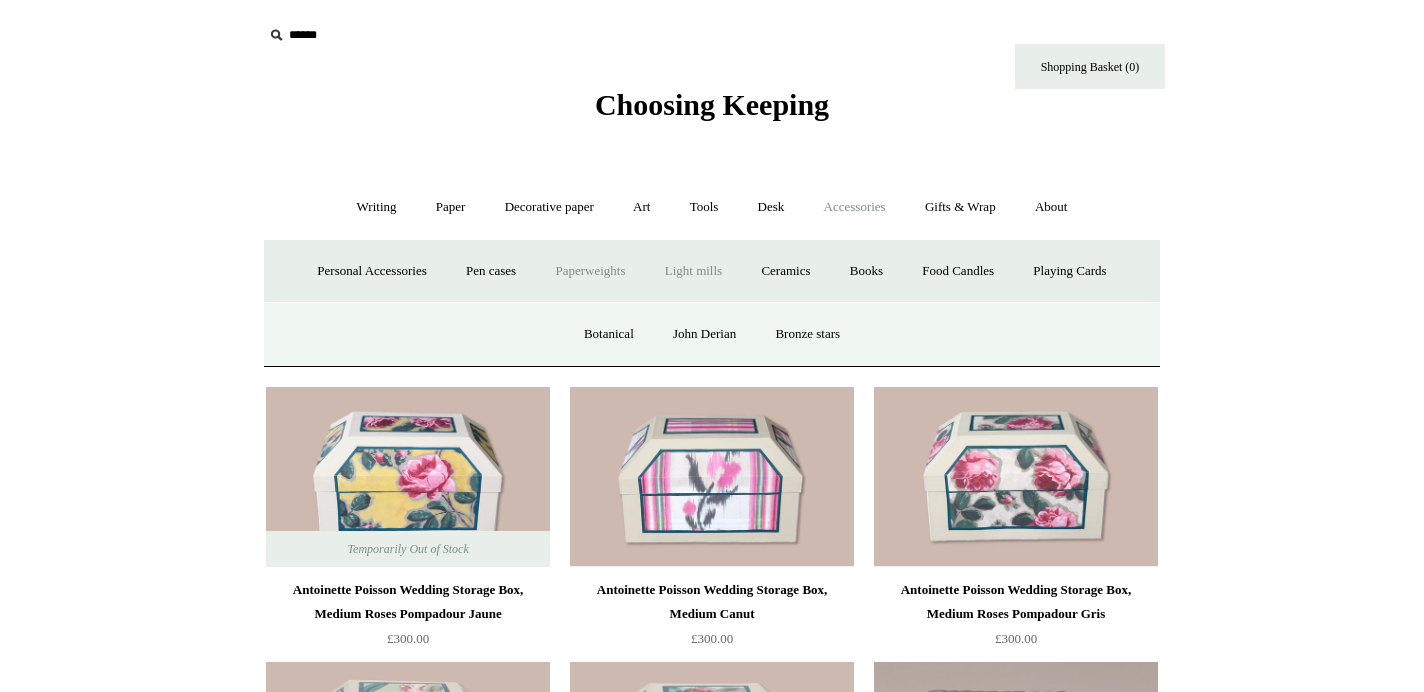 click on "Light mills" at bounding box center (693, 271) 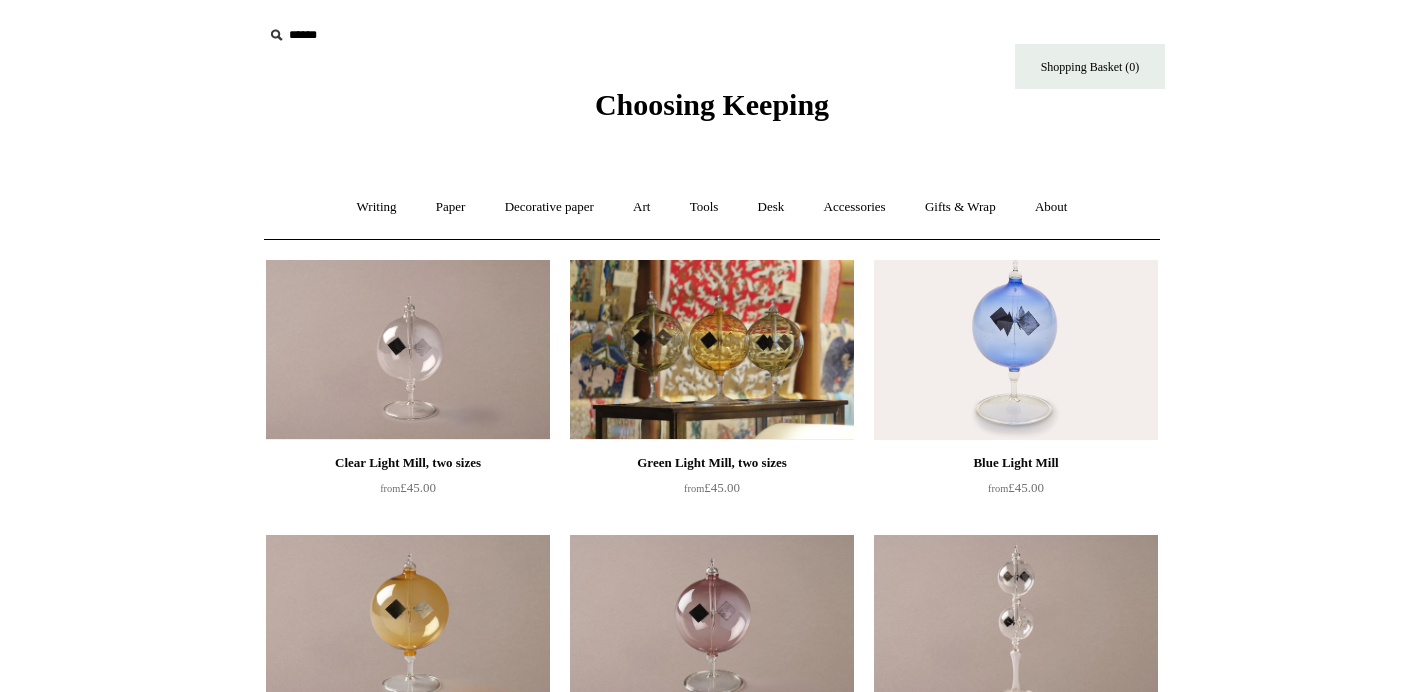 scroll, scrollTop: 0, scrollLeft: 0, axis: both 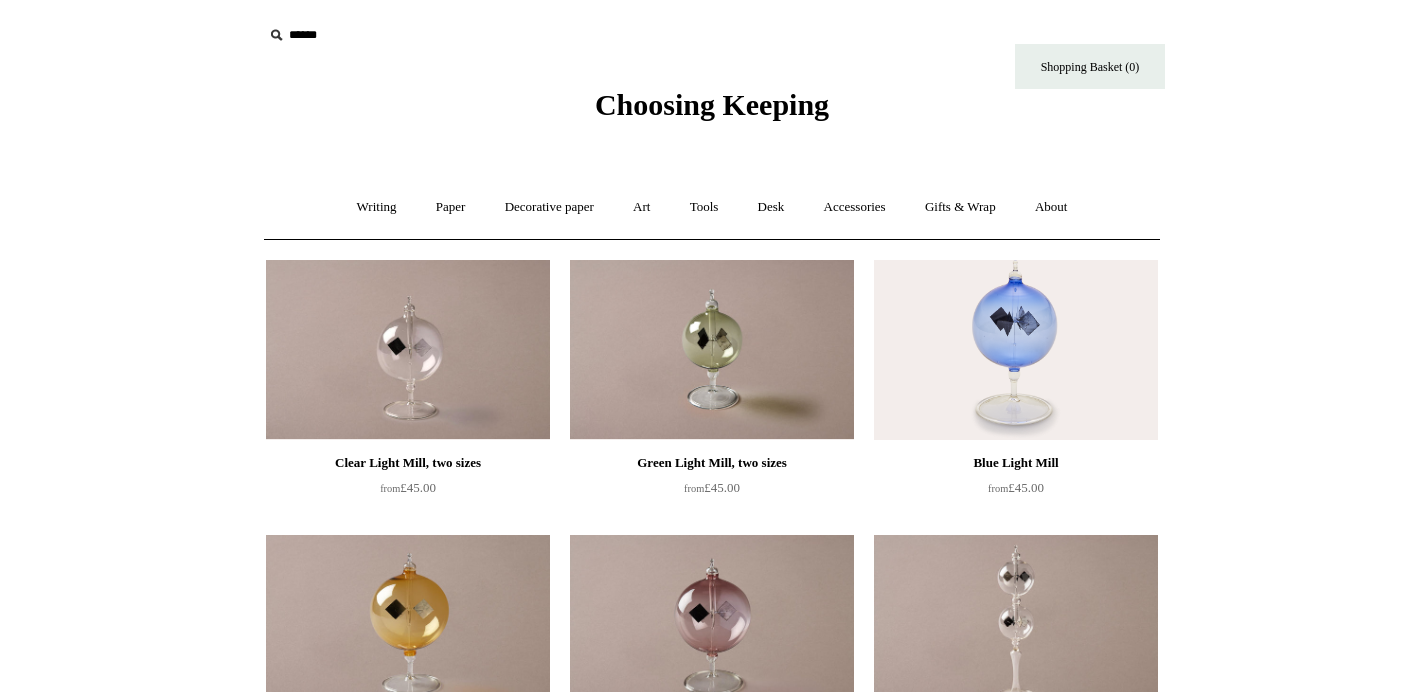 click at bounding box center [1016, 350] 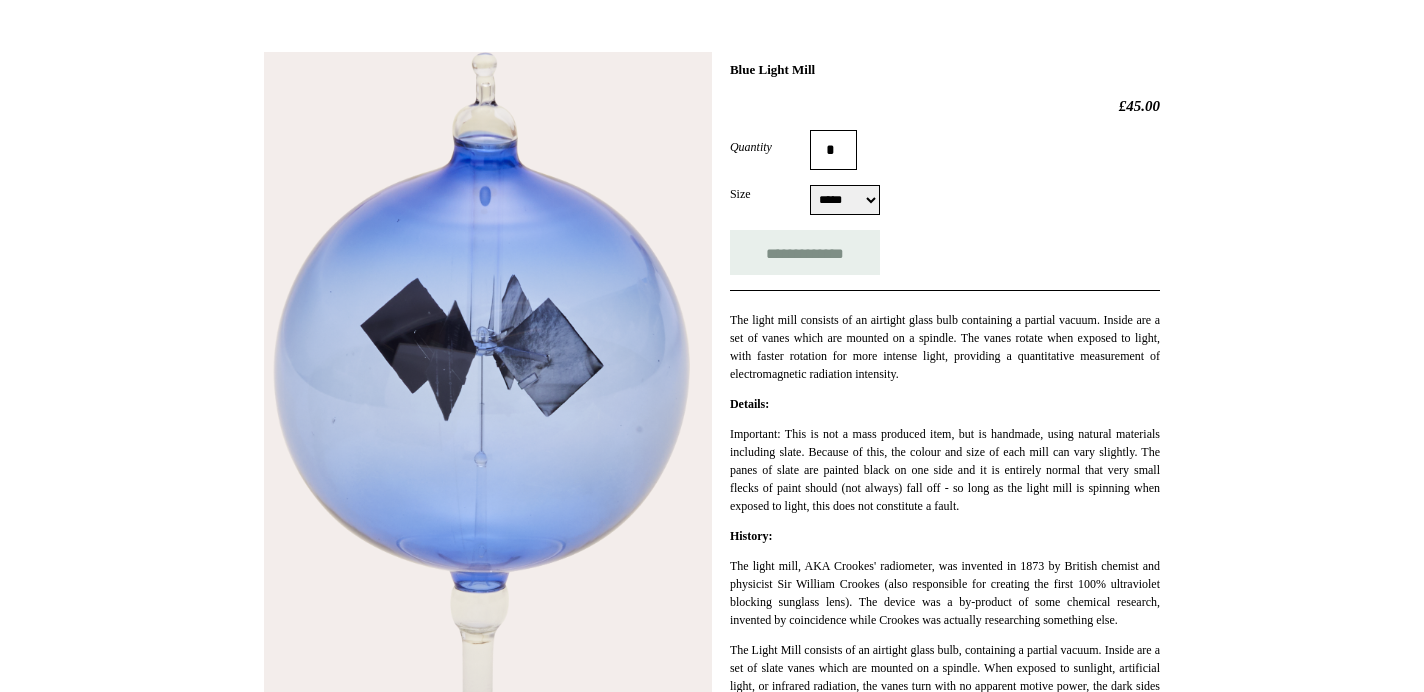 scroll, scrollTop: 0, scrollLeft: 0, axis: both 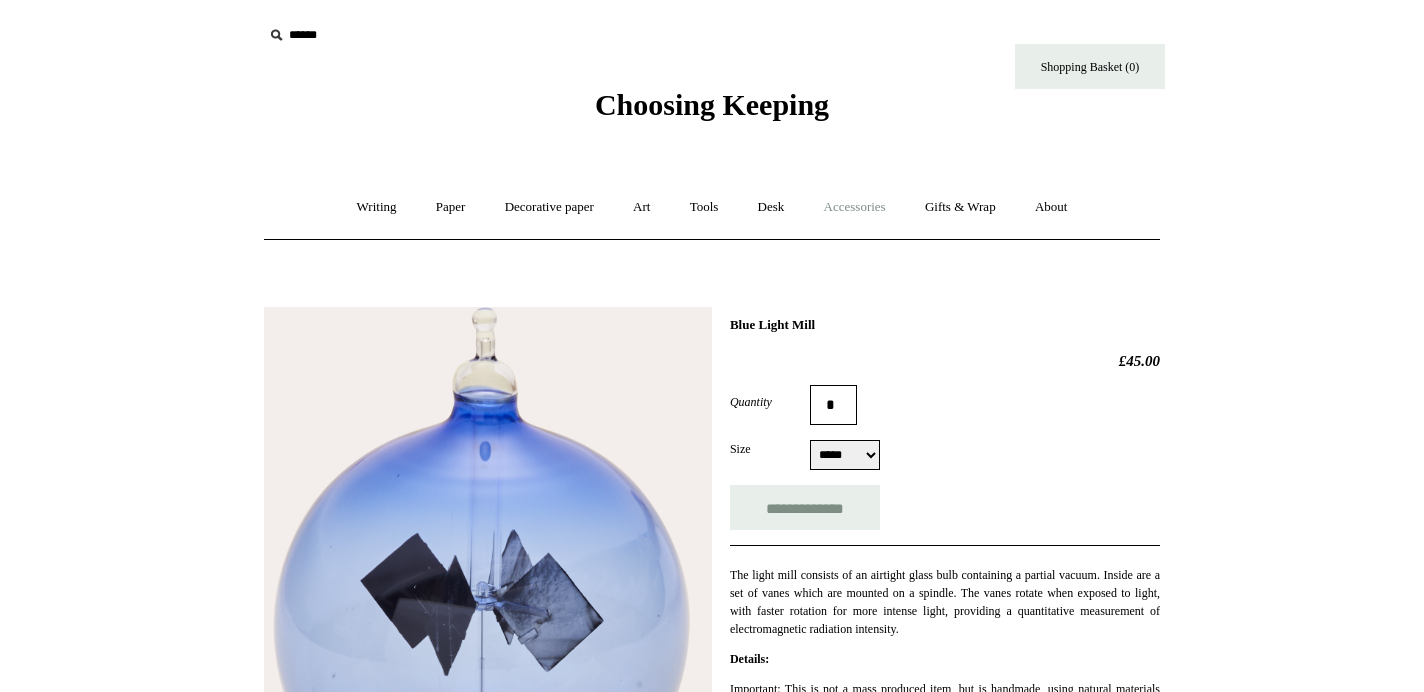 click on "Accessories +" at bounding box center (855, 207) 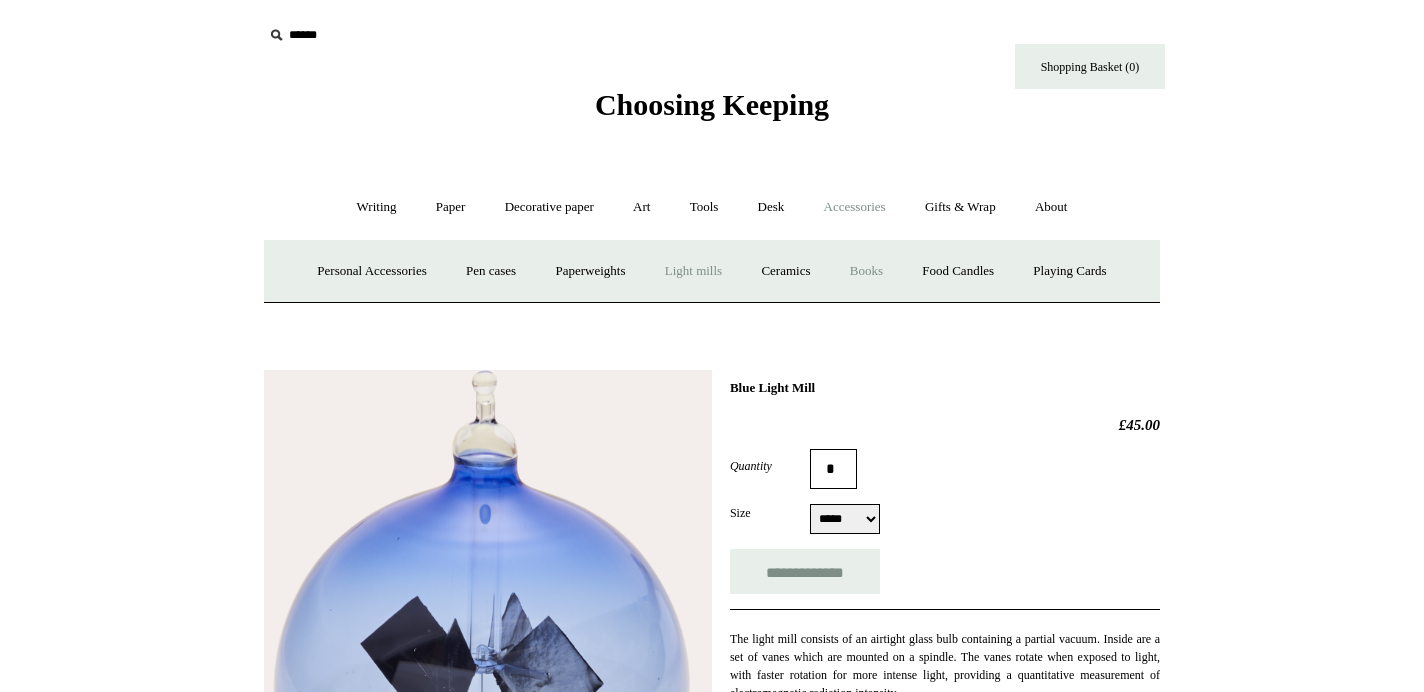 click on "Books" at bounding box center (866, 271) 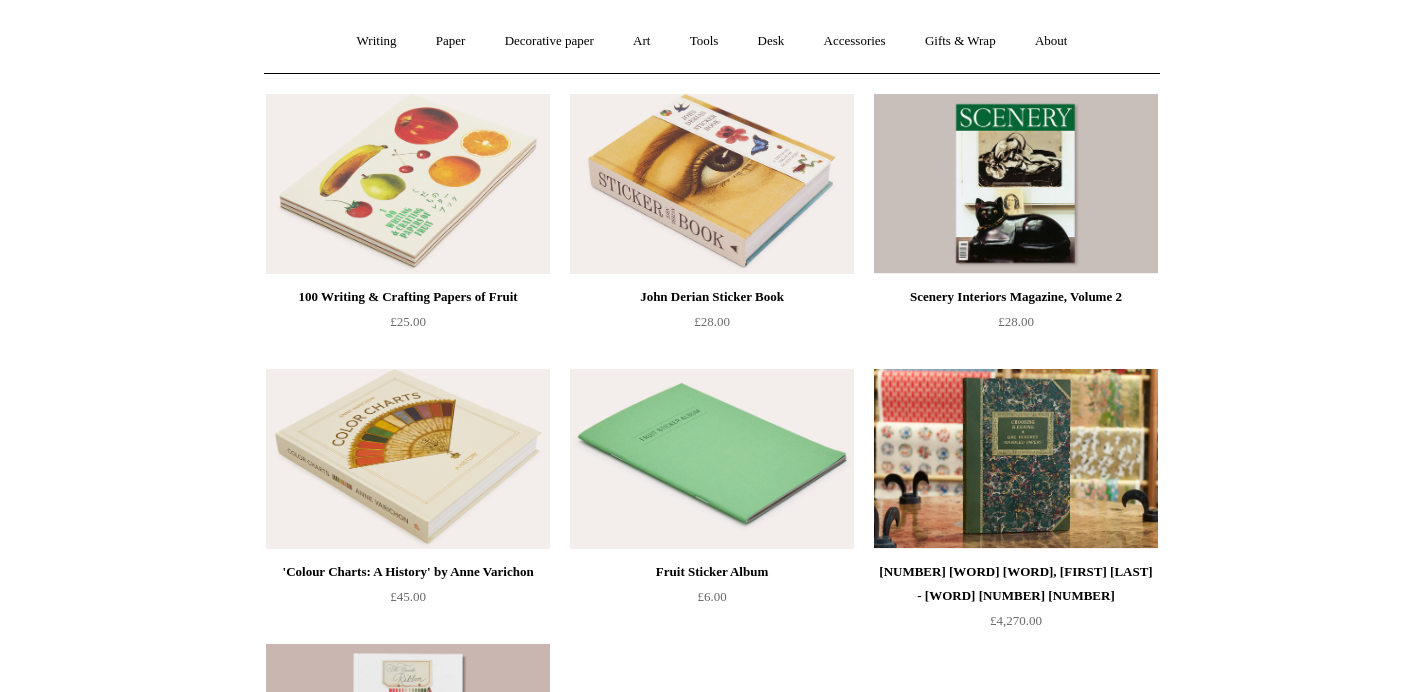 scroll, scrollTop: 158, scrollLeft: 0, axis: vertical 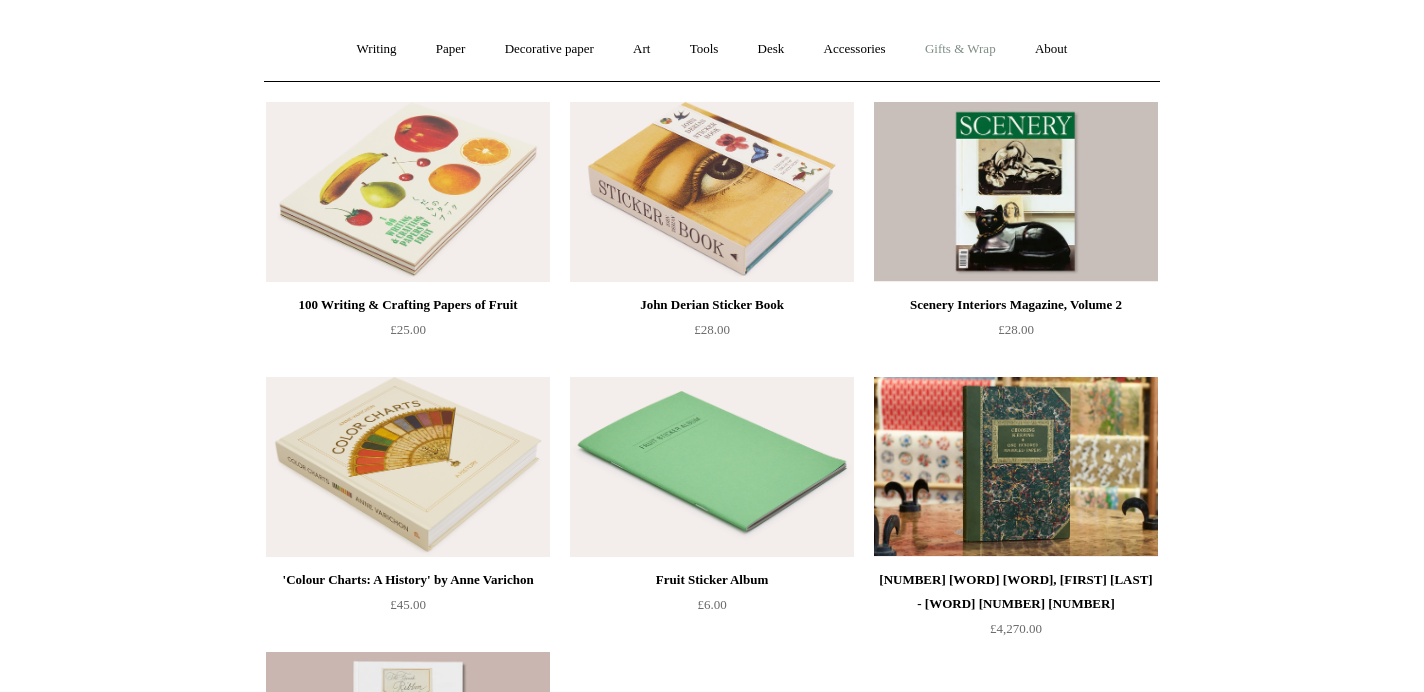click on "Gifts & Wrap +" at bounding box center (960, 49) 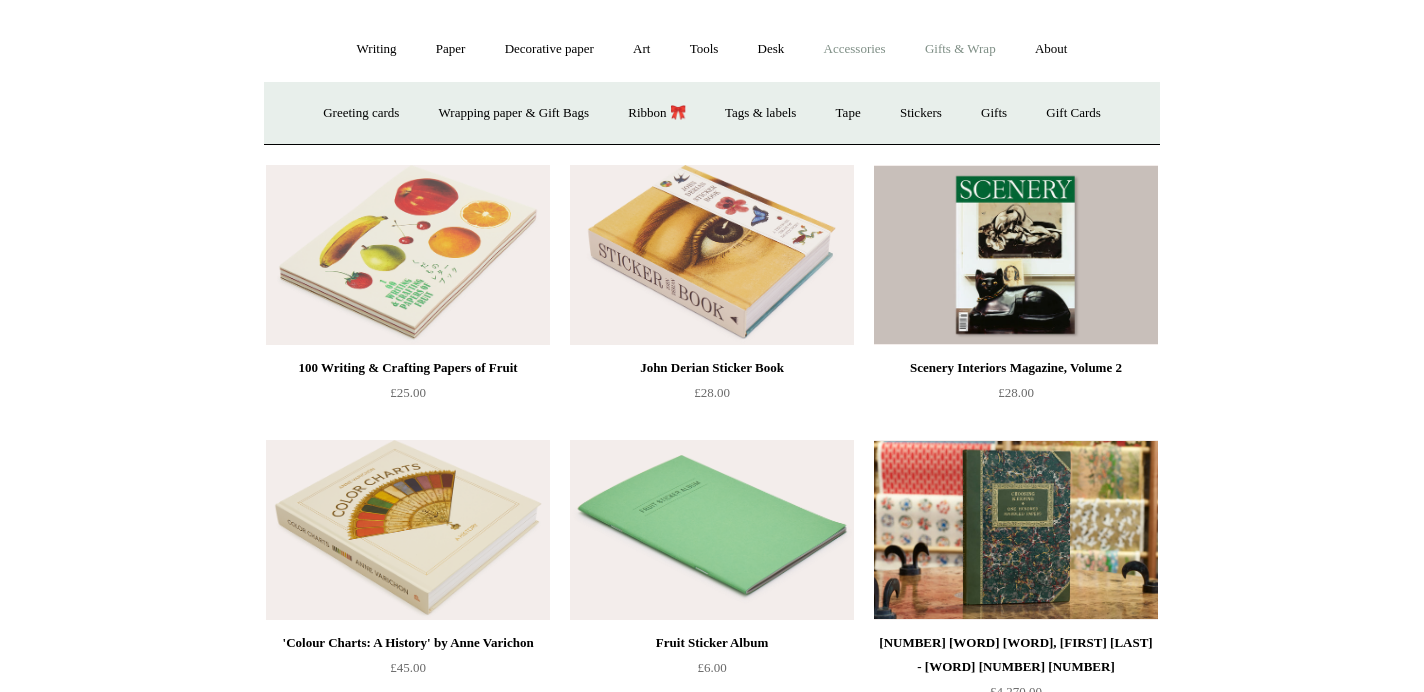 click on "Accessories +" at bounding box center [855, 49] 